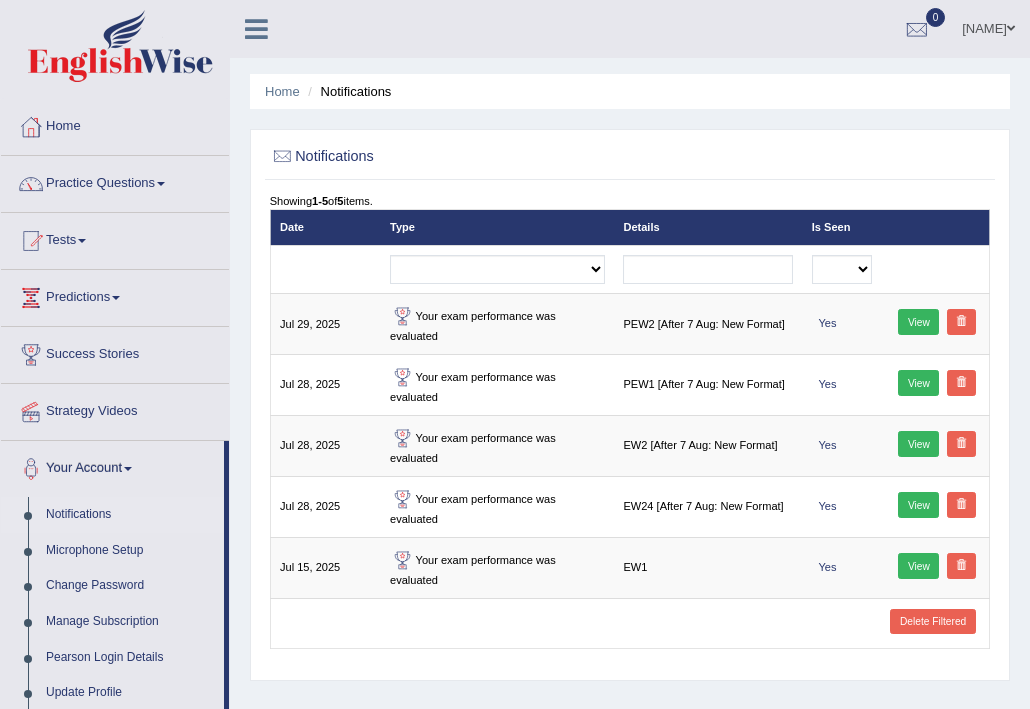 scroll, scrollTop: 0, scrollLeft: 0, axis: both 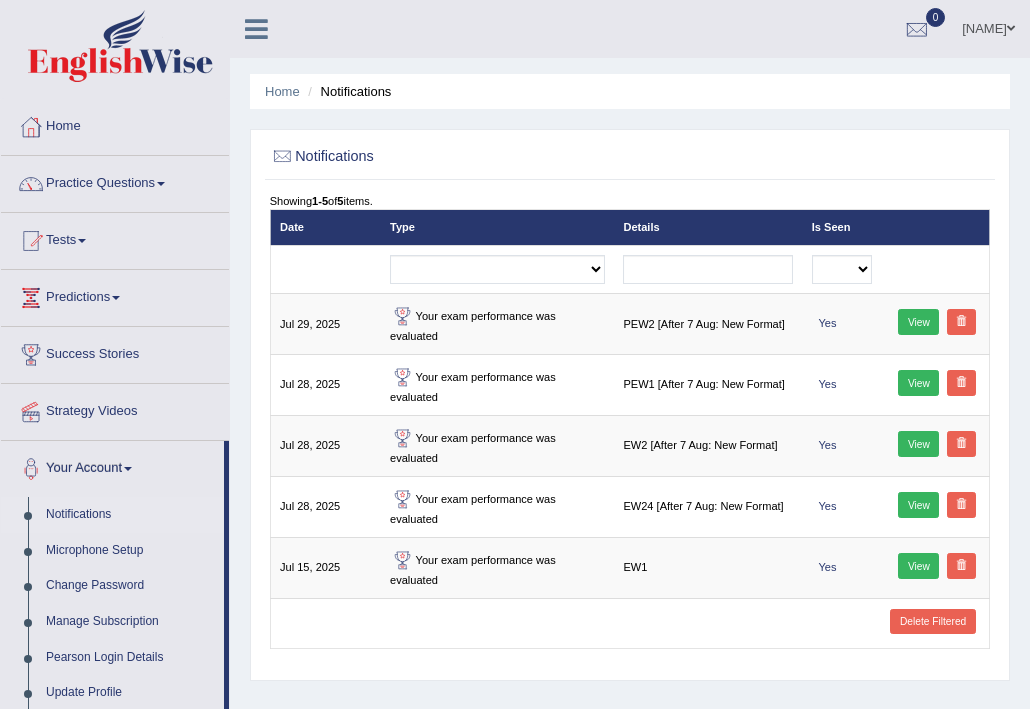 click on "Showing  1-5  of  5  items.
Date Type Details Is Seen
Exam evaluated
Question report replied
Practice question report replied
Test assigned
No
Yes
Delete Filtered
Jul 29, 2025 Your exam performance was evaluated PEW2 [After 7 Aug: New Format] Yes  View
Jul 28, 2025 Your exam performance was evaluated PEW1 [After 7 Aug: New Format] Yes  View
Jul 28, 2025 Your exam performance was evaluated EW2 [After 7 Aug: New Format] Yes  View
Jul 28, 2025 Your exam performance was evaluated EW24 [After 7 Aug: New Format] Yes  View
Jul 15, 2025 Your exam performance was evaluated EW1 Yes  View" at bounding box center (629, 432) 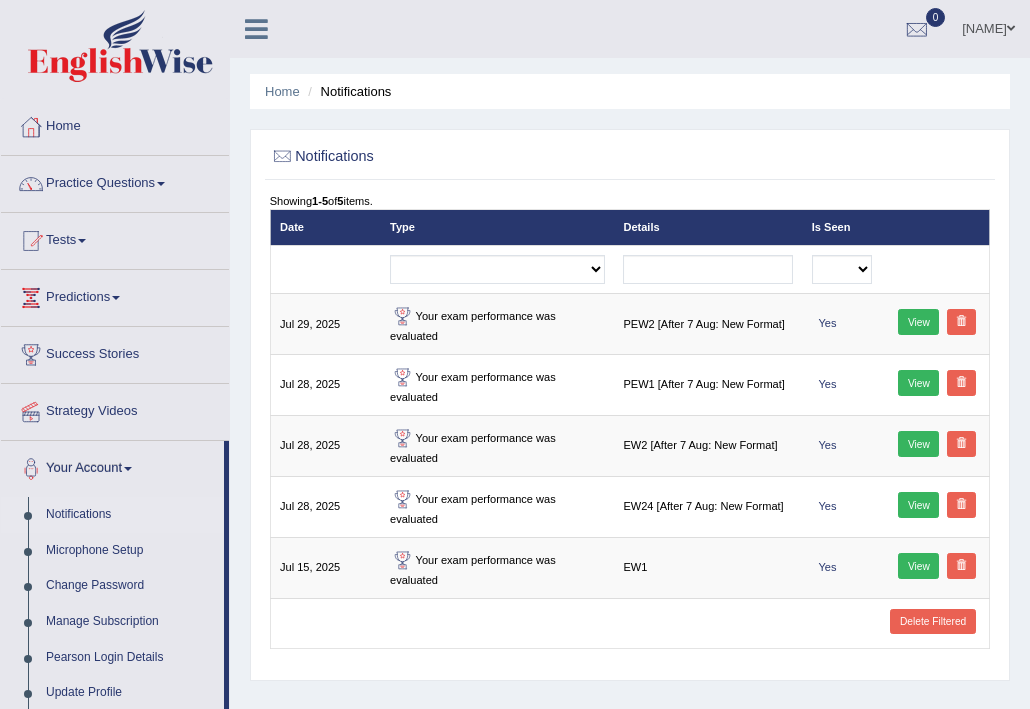 click on "Home
Notifications
Notifications
Showing  1-5  of  5  items.
Date Type Details Is Seen
Exam evaluated
Question report replied
Practice question report replied
Test assigned
No
Yes
Delete Filtered
Jul 29, 2025 Your exam performance was evaluated PEW2 [After 7 Aug: New Format] Yes  View
Jul 28, 2025 Your exam performance was evaluated PEW1 [After 7 Aug: New Format] Yes  View
Jul 28, 2025 Your exam performance was evaluated EW2 [After 7 Aug: New Format] Yes  View
Jul 28, 2025 Your exam performance was evaluated EW24 [After 7 Aug: New Format] Yes  View
Jul 15, 2025 Your exam performance was evaluated EW1 Yes  View" at bounding box center [630, 500] 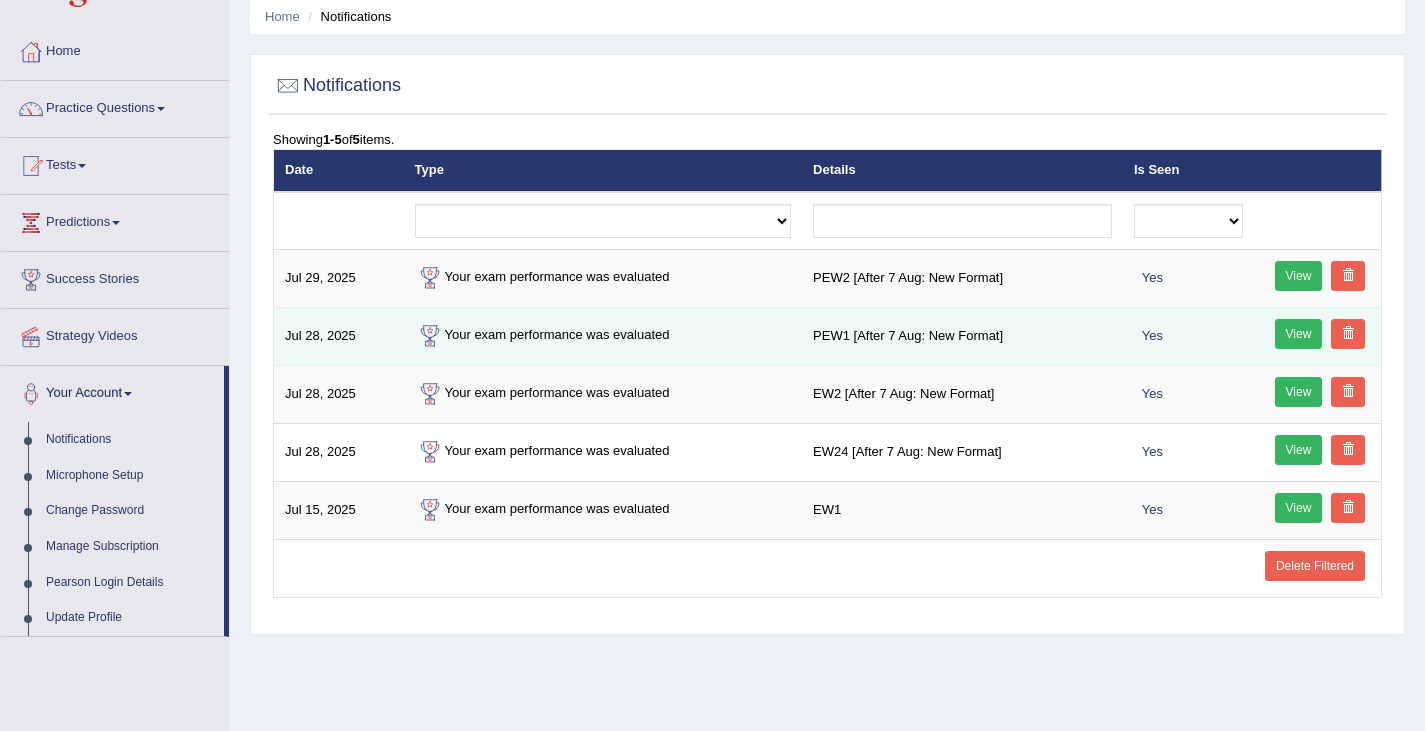 scroll, scrollTop: 0, scrollLeft: 0, axis: both 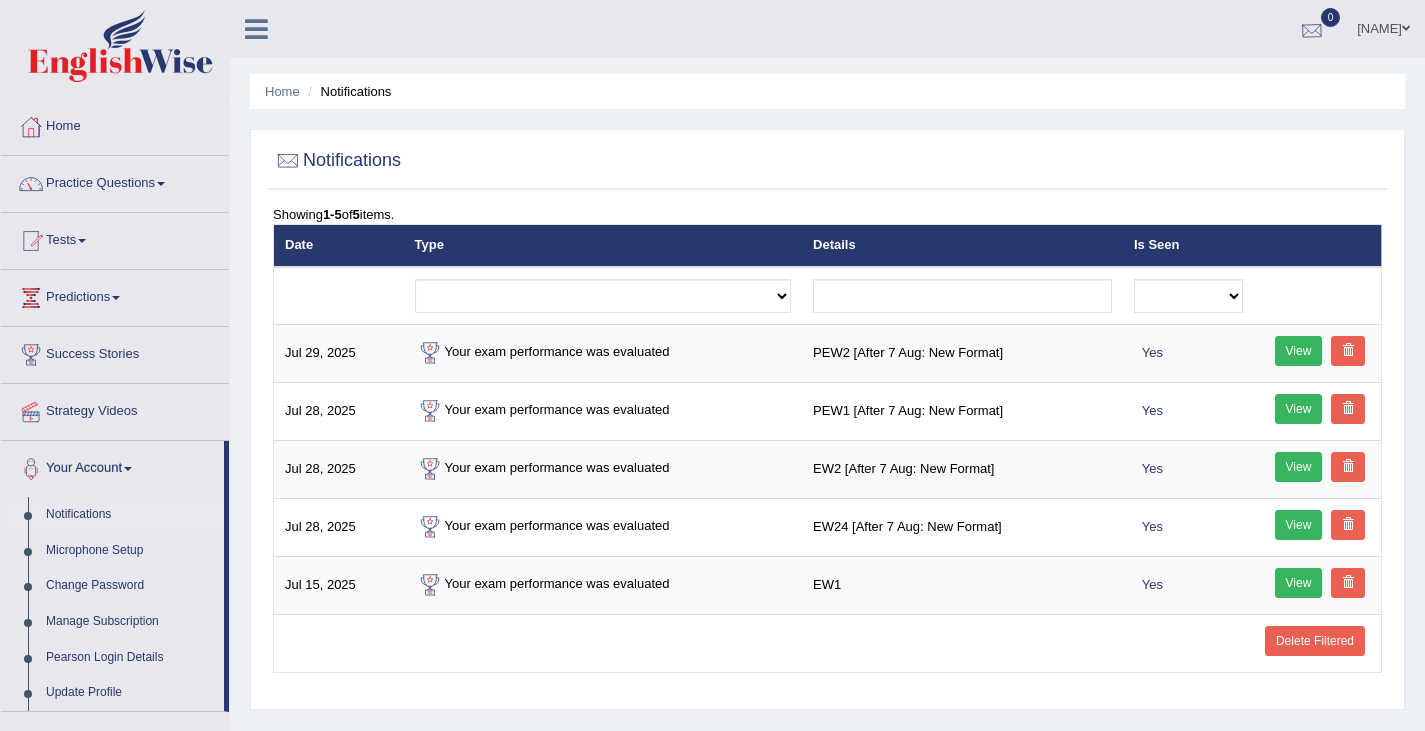 click at bounding box center (1312, 30) 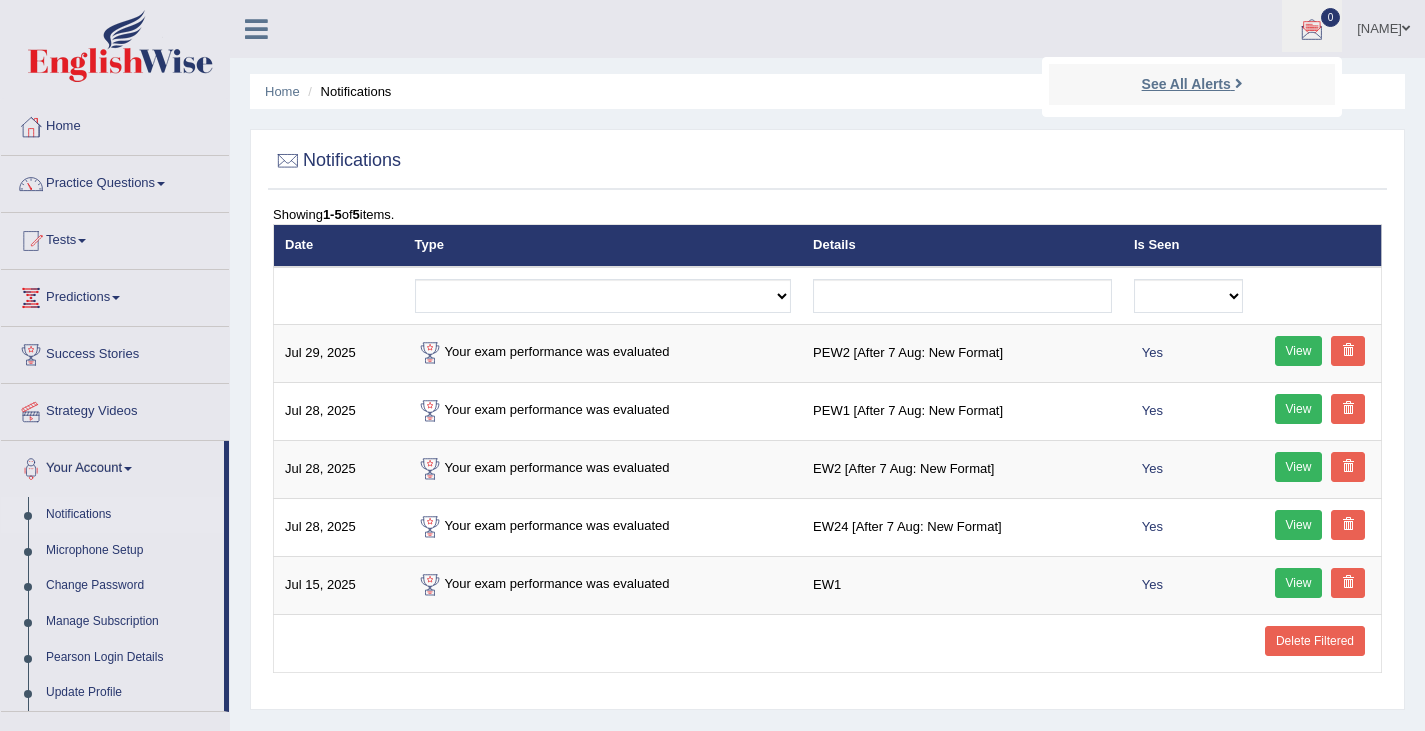 click on "See All Alerts" at bounding box center (1186, 84) 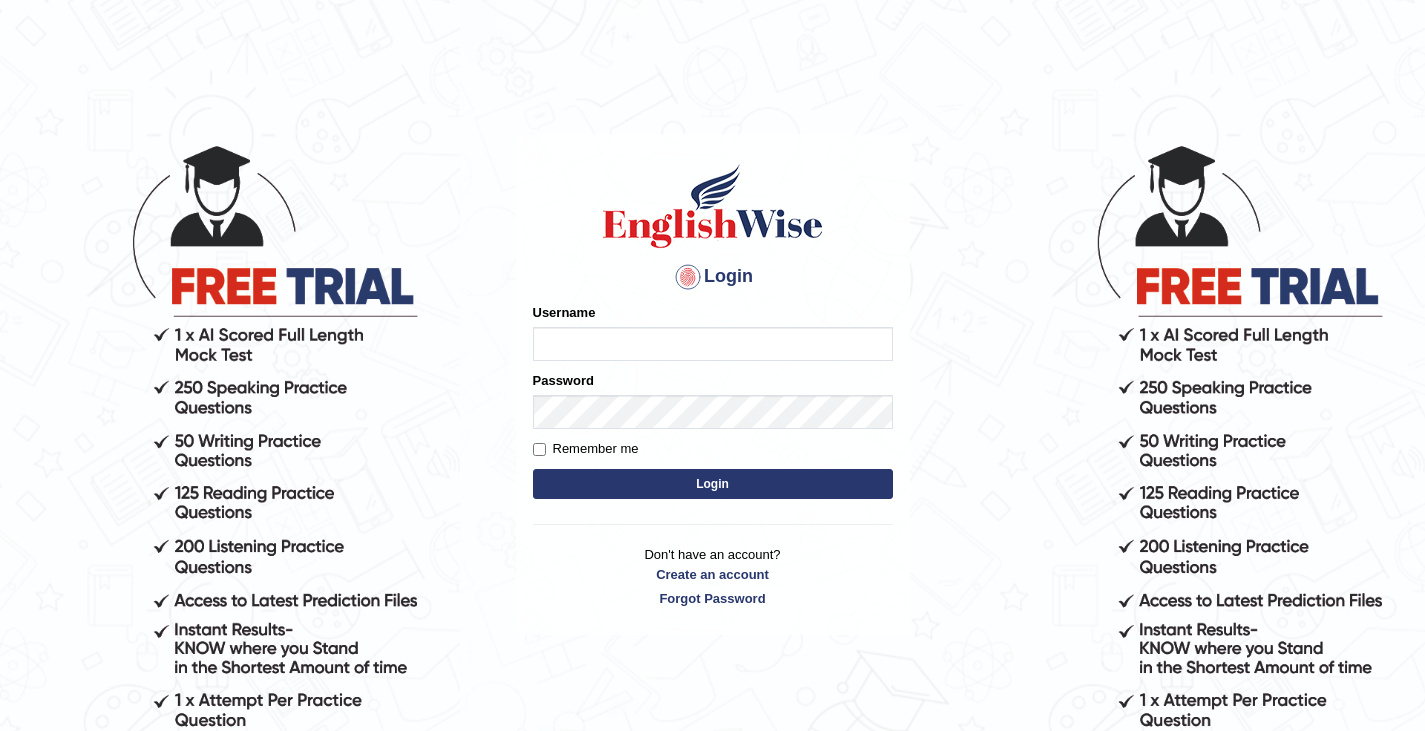 scroll, scrollTop: 0, scrollLeft: 0, axis: both 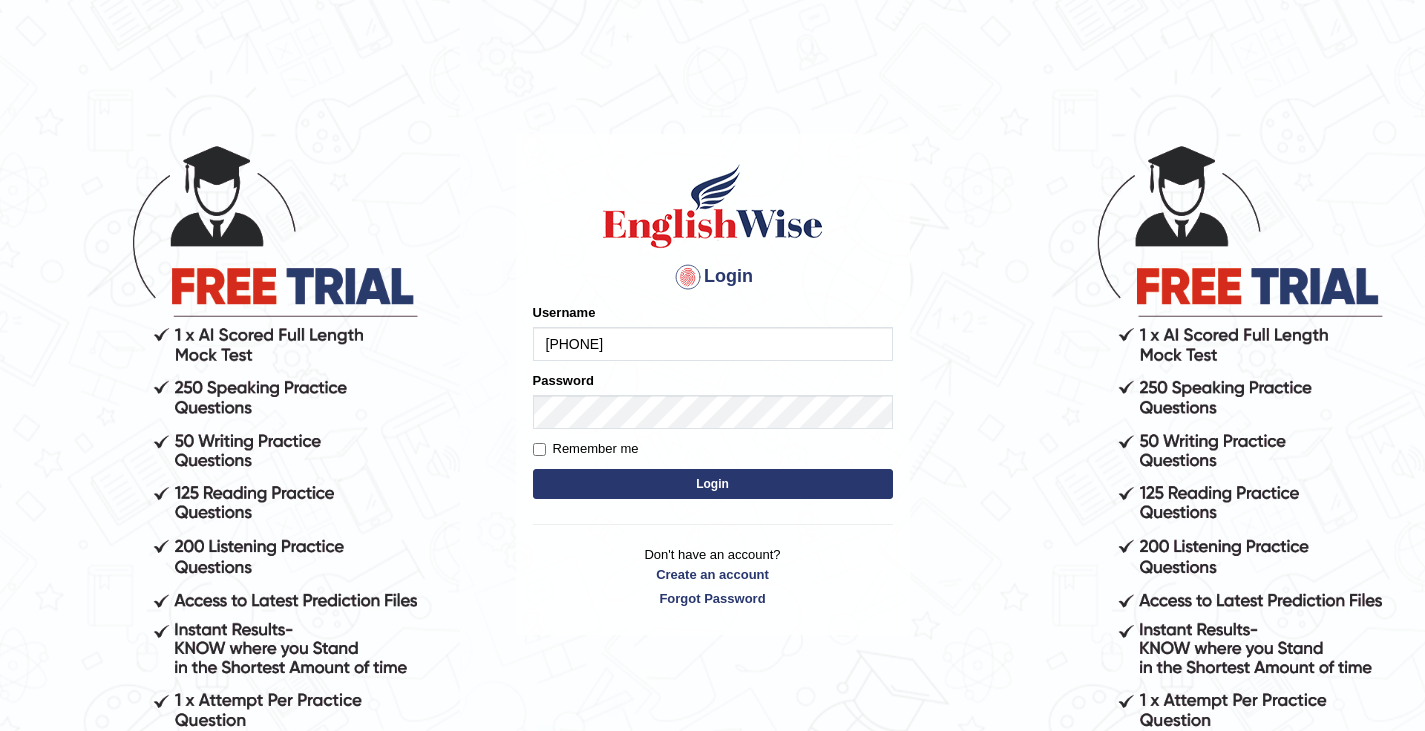 click on "Login" at bounding box center [713, 484] 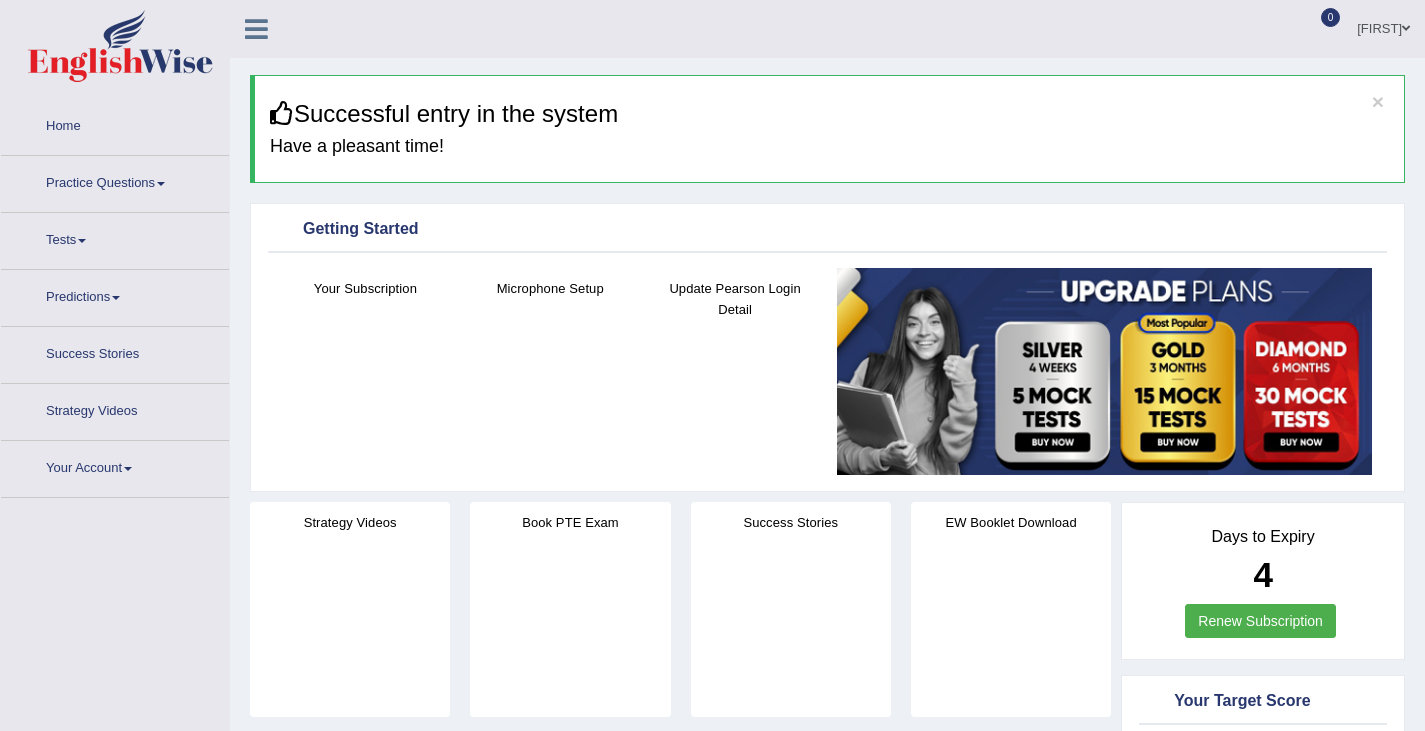 scroll, scrollTop: 0, scrollLeft: 0, axis: both 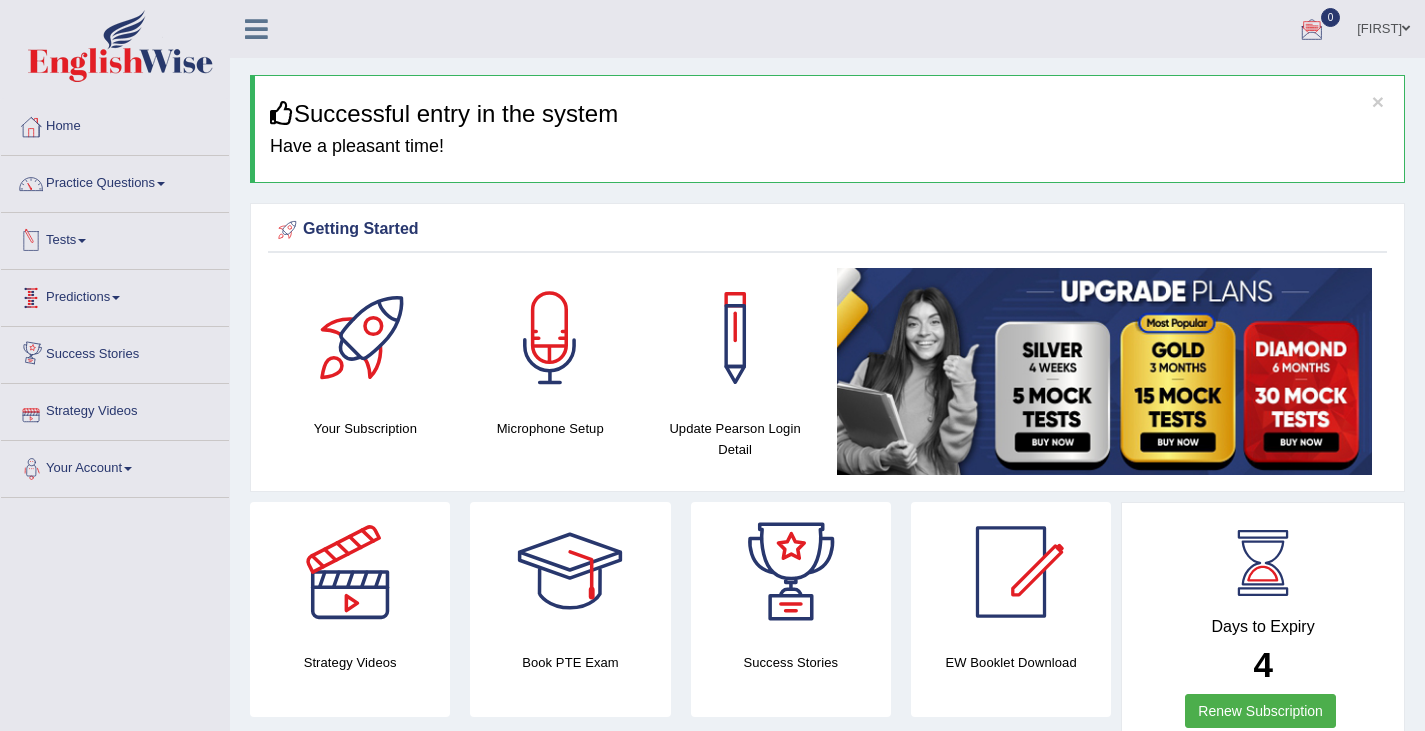 click on "Tests" at bounding box center [115, 238] 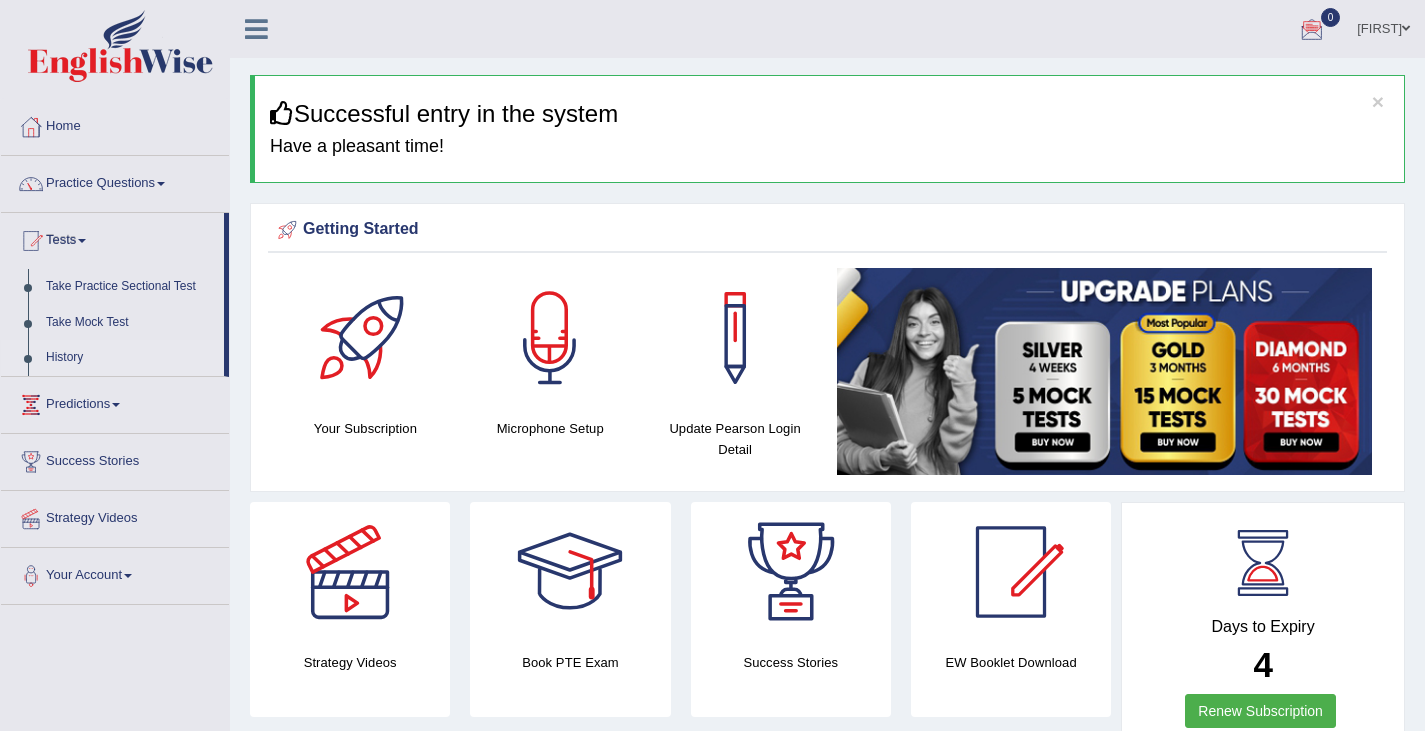 click on "History" at bounding box center [130, 358] 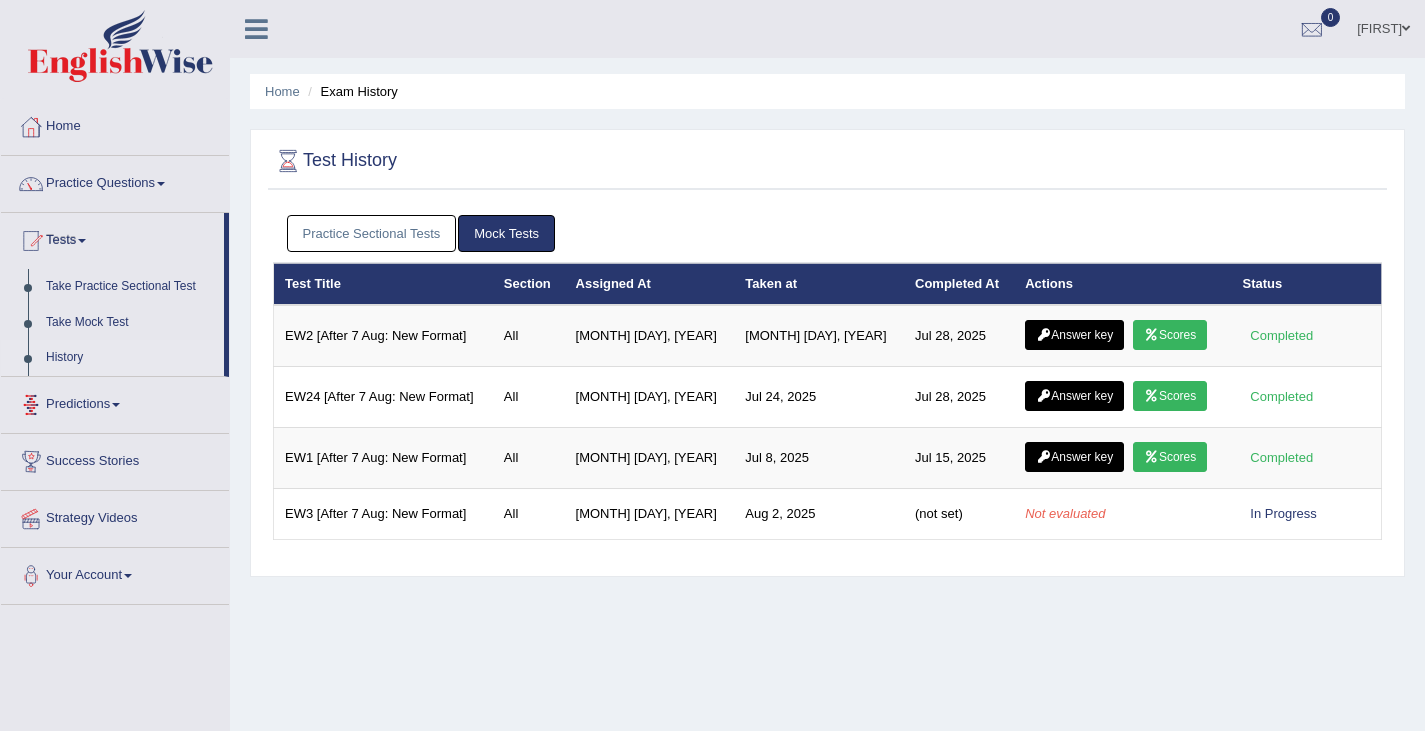 scroll, scrollTop: 0, scrollLeft: 0, axis: both 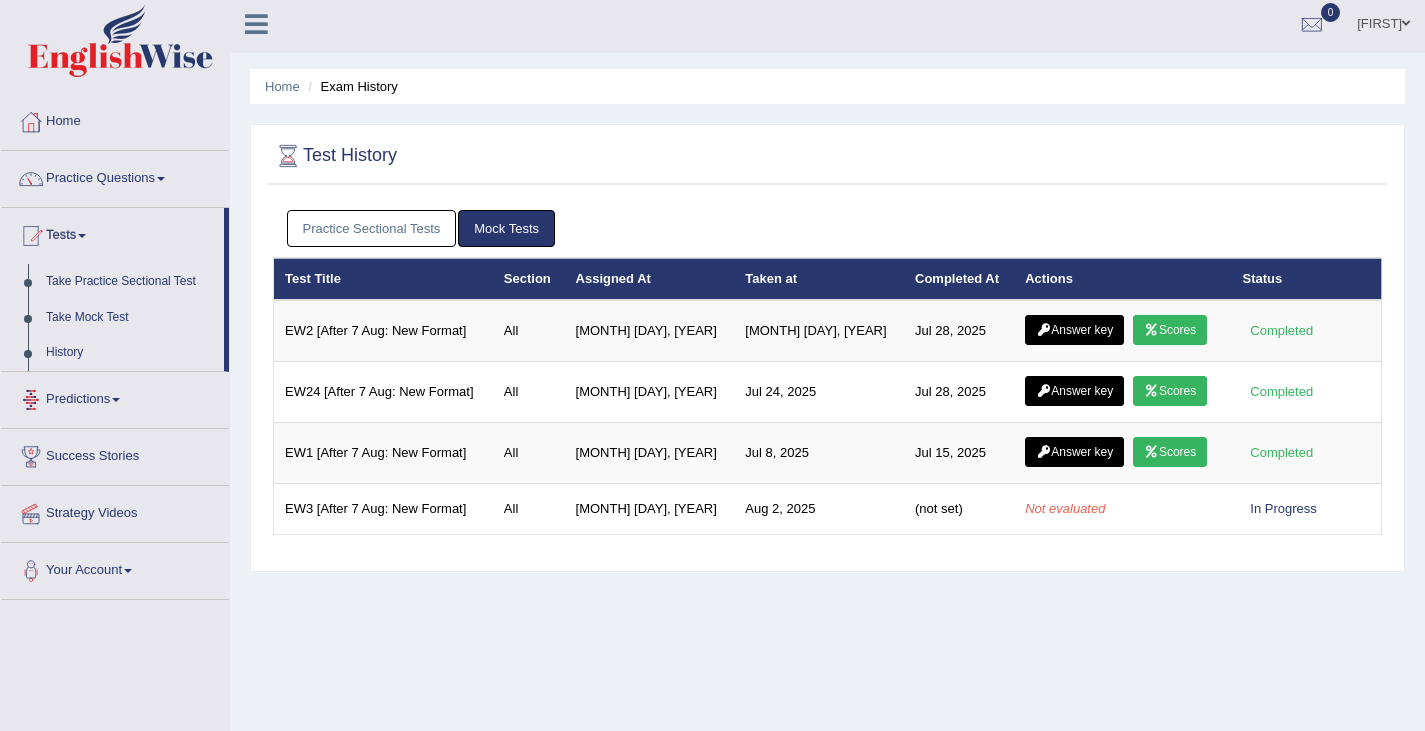click on "Predictions" at bounding box center (115, 397) 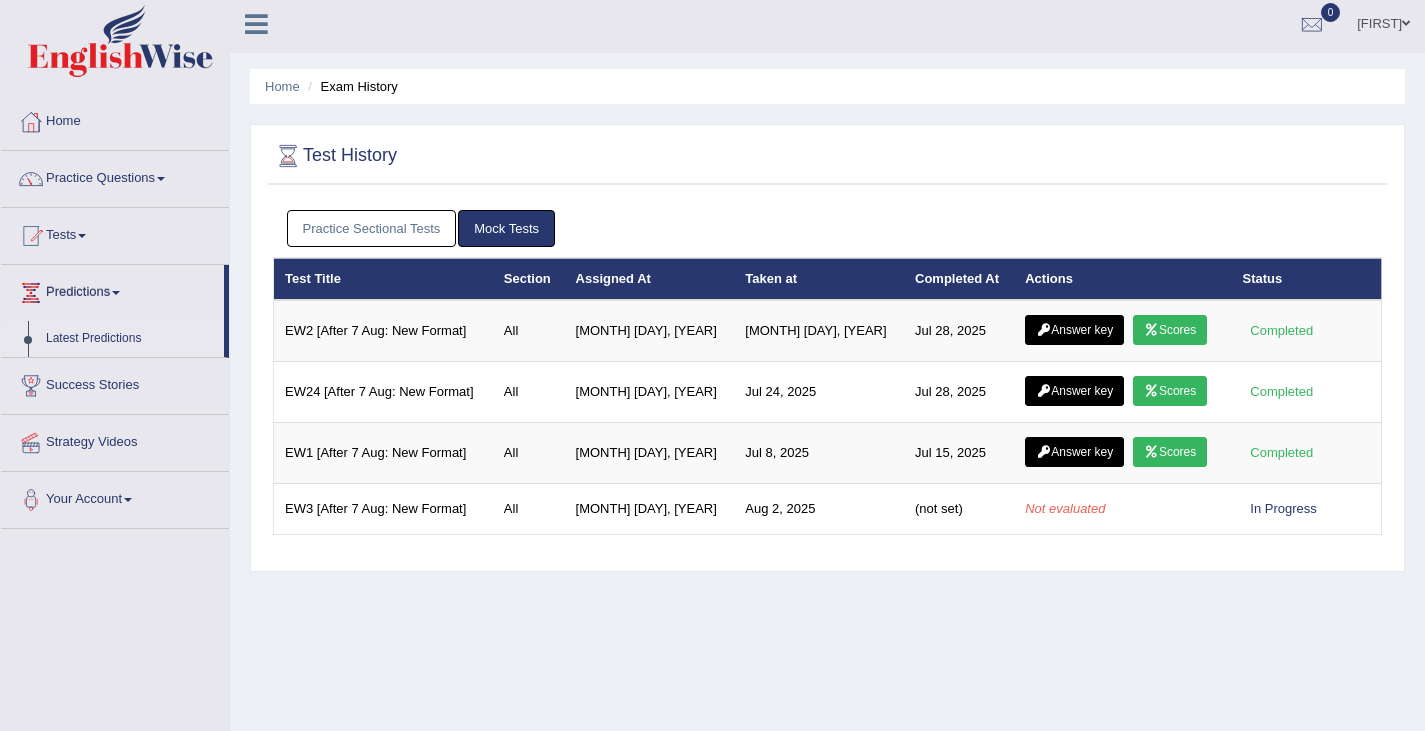 click on "Latest Predictions" at bounding box center (130, 339) 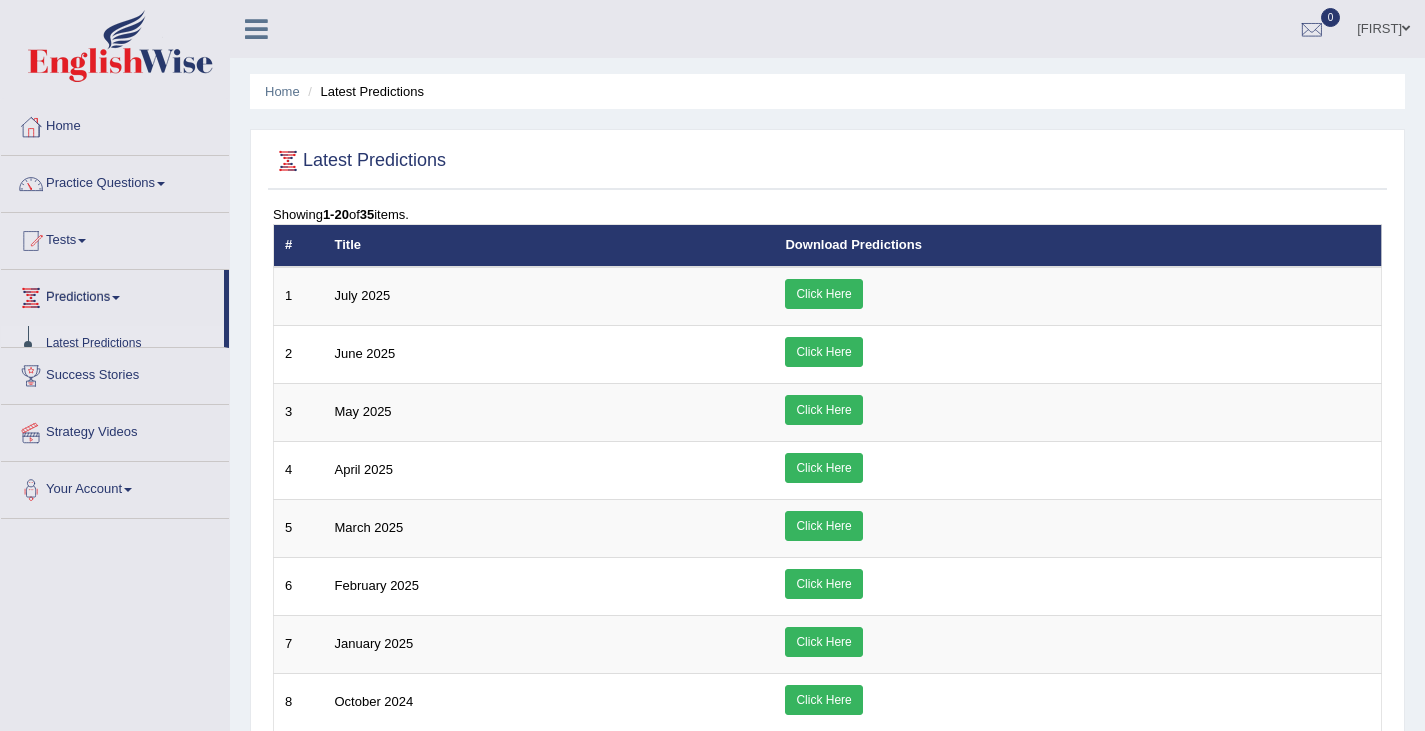 scroll, scrollTop: 0, scrollLeft: 0, axis: both 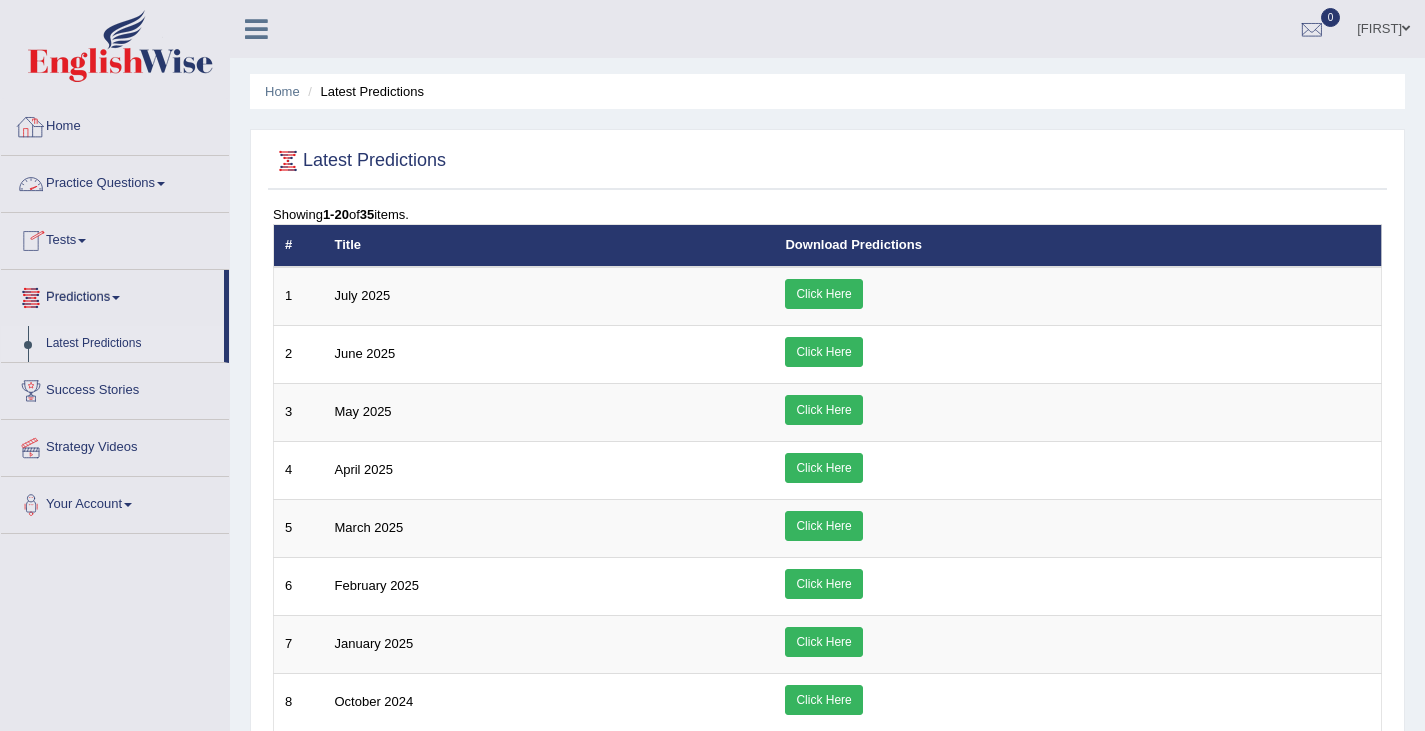 click on "Practice Questions" at bounding box center (115, 181) 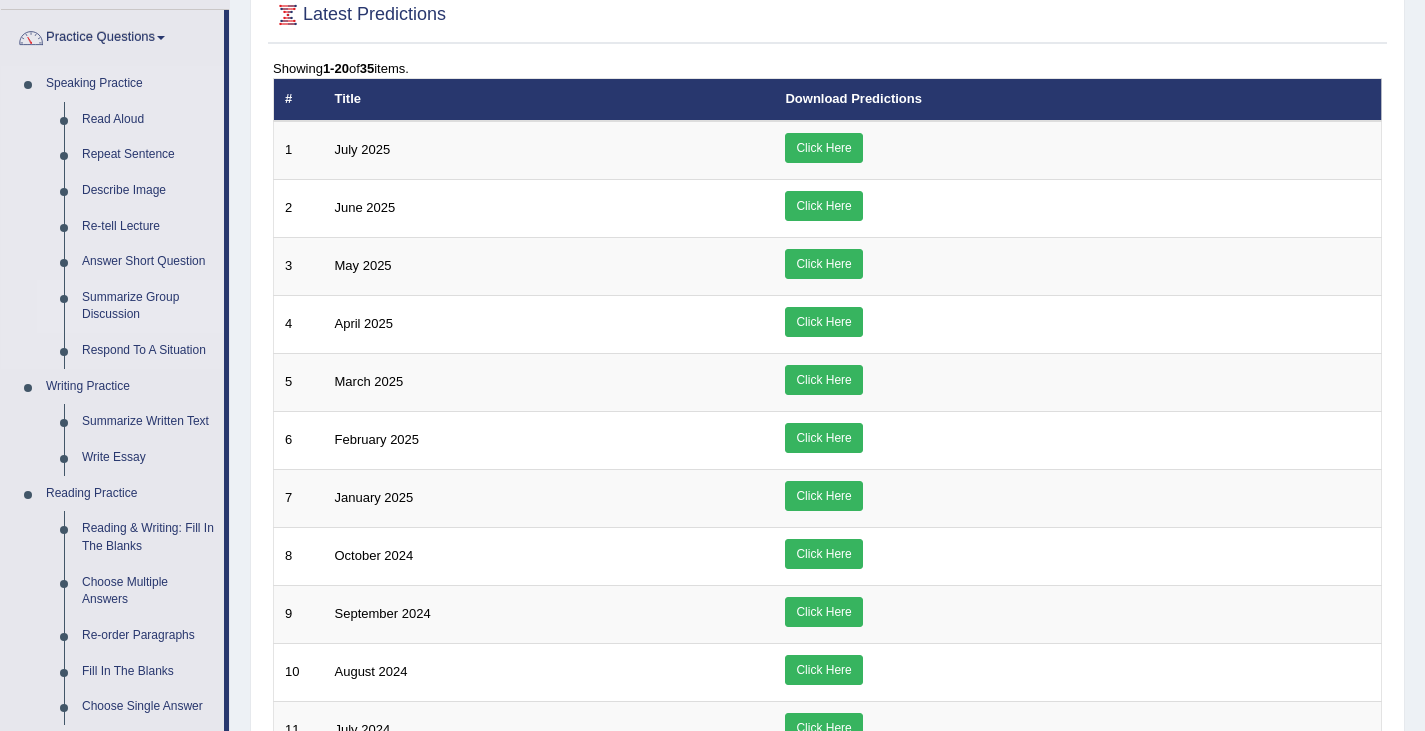 scroll, scrollTop: 150, scrollLeft: 0, axis: vertical 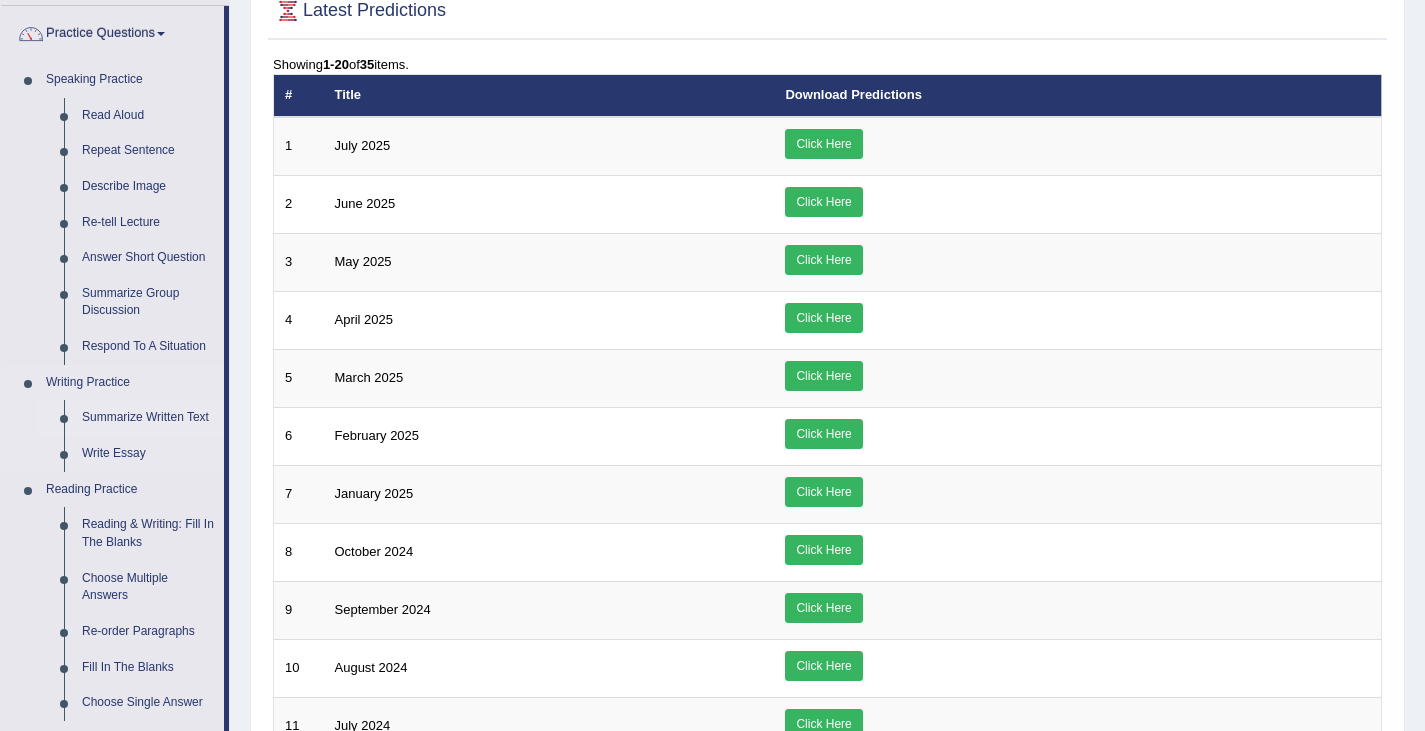 click on "Summarize Written Text" at bounding box center (148, 418) 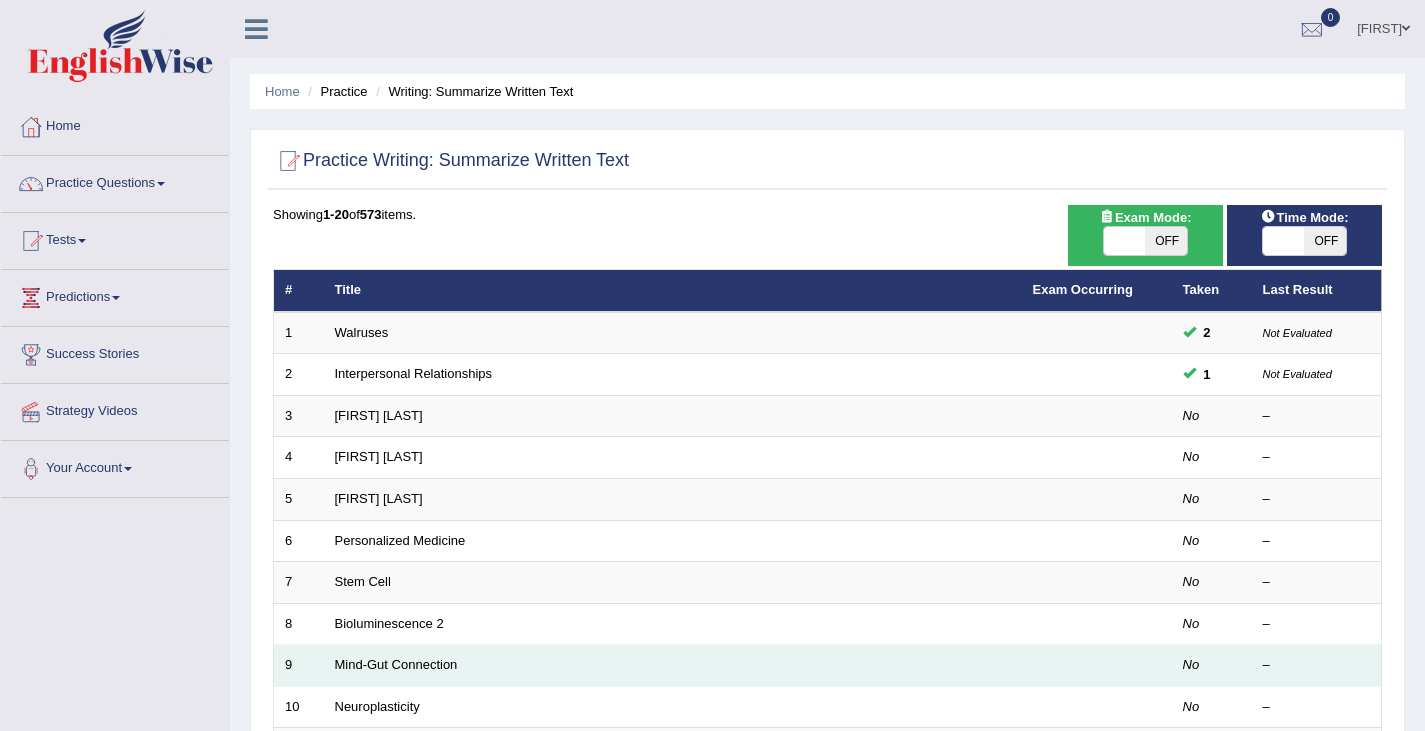scroll, scrollTop: 0, scrollLeft: 0, axis: both 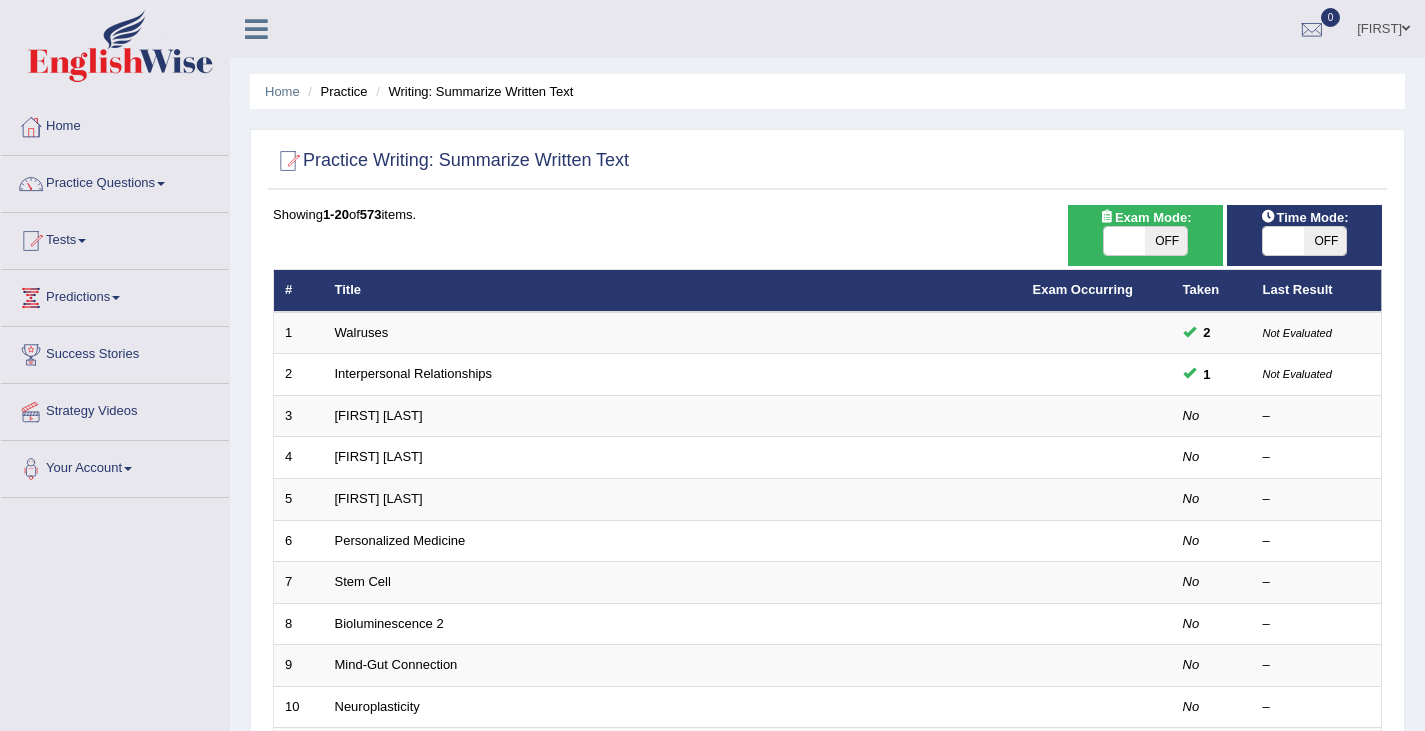 click on "Tests" at bounding box center (115, 238) 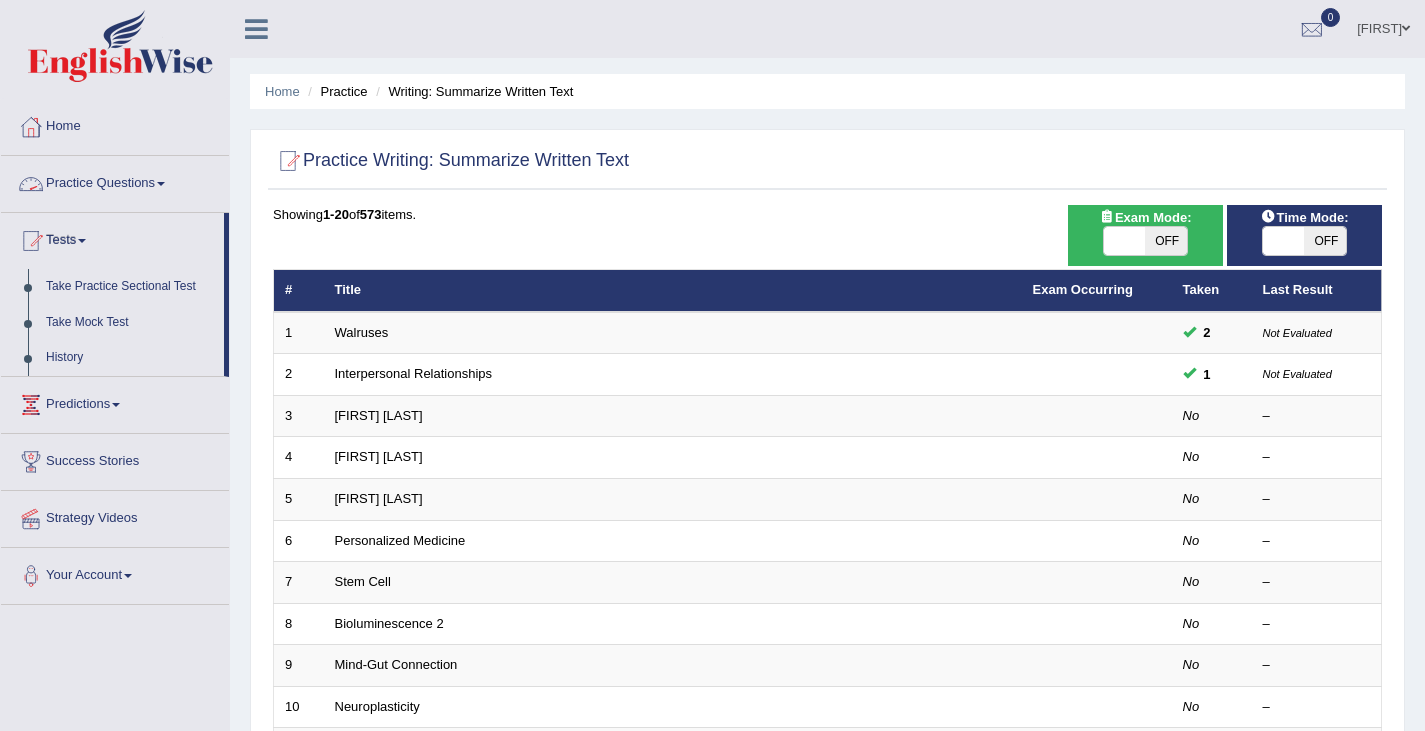 click on "Practice Questions" at bounding box center [115, 181] 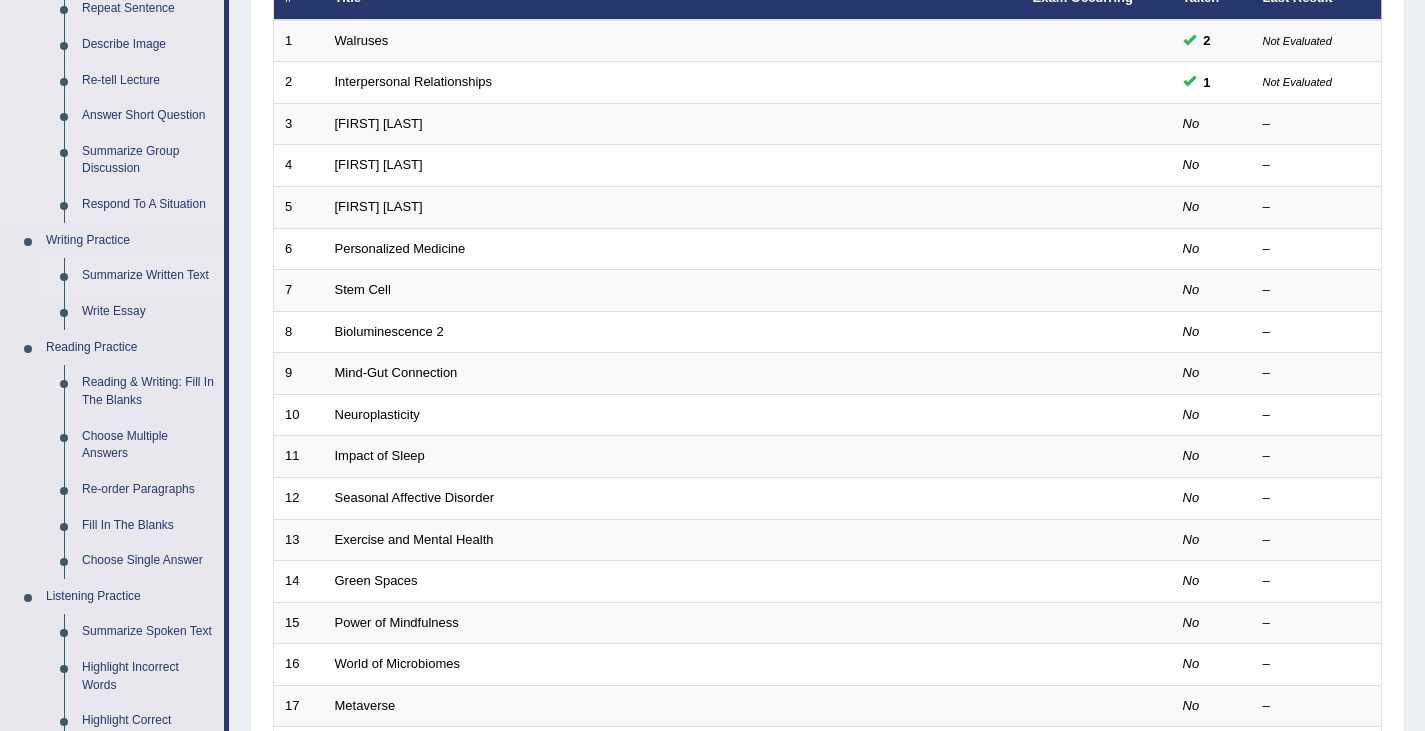 scroll, scrollTop: 294, scrollLeft: 0, axis: vertical 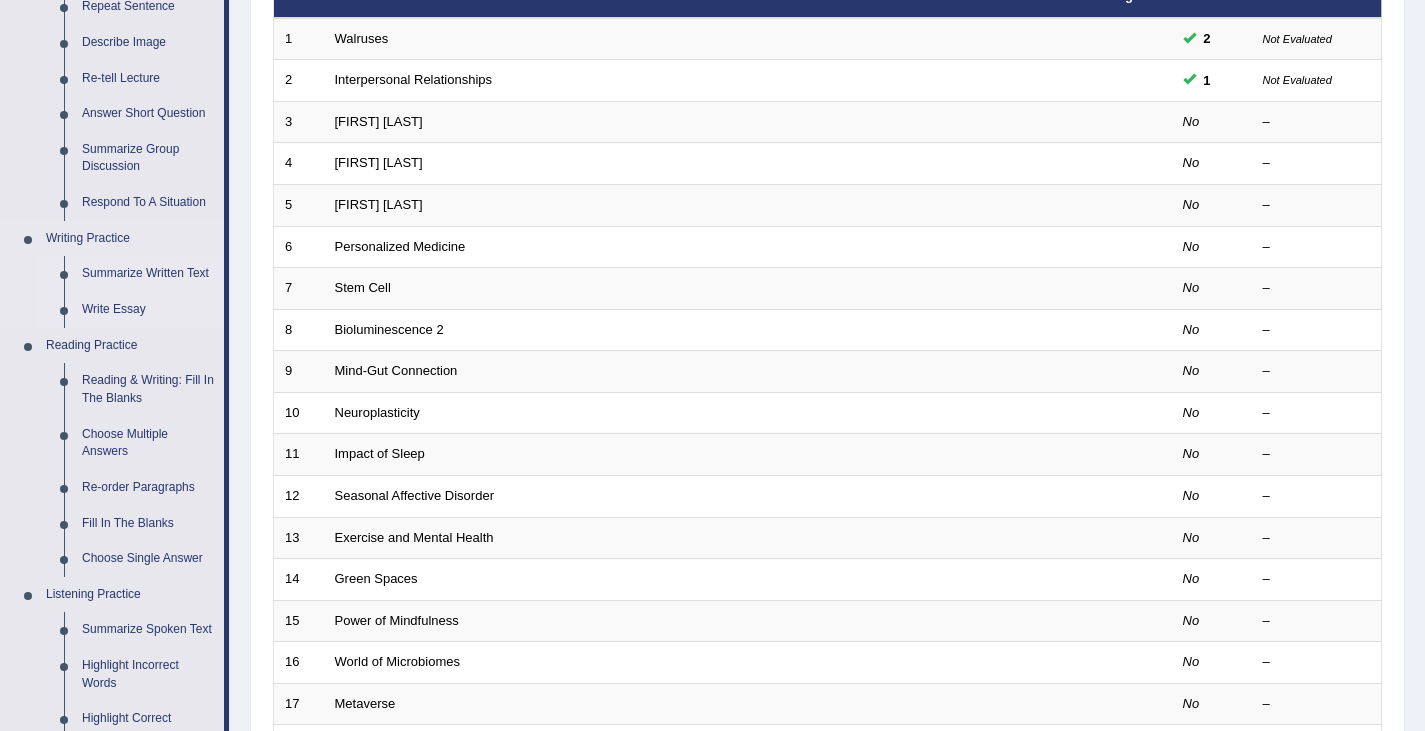 click on "Write Essay" at bounding box center [148, 310] 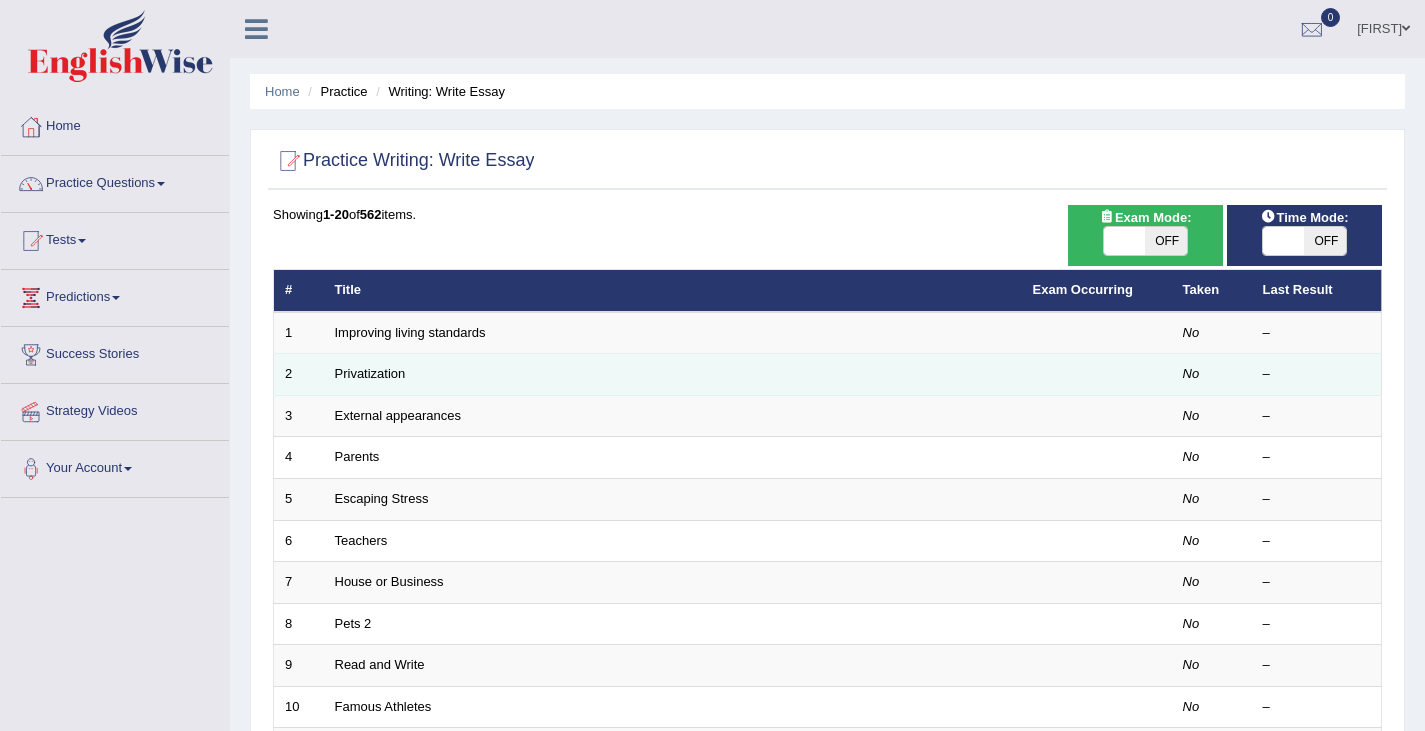 scroll, scrollTop: 0, scrollLeft: 0, axis: both 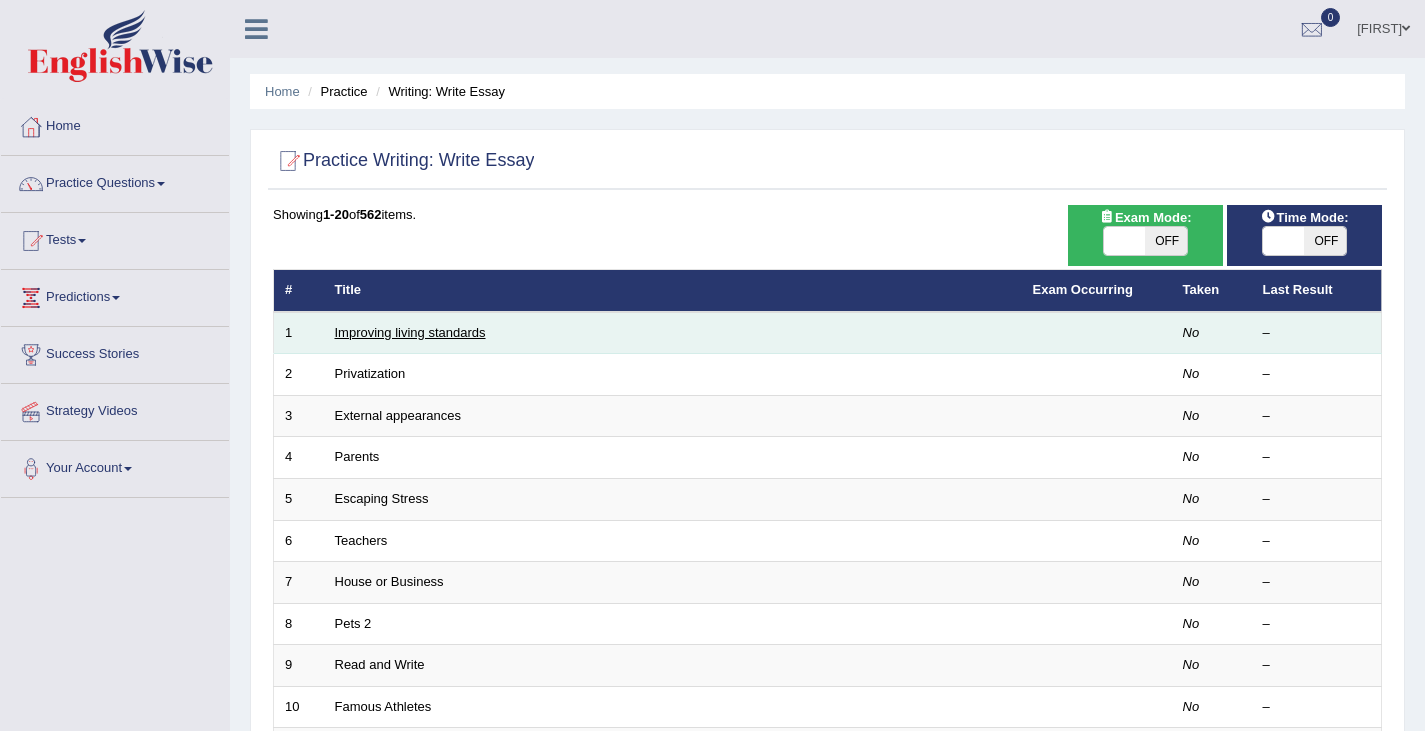 click on "Improving living standards" at bounding box center [410, 332] 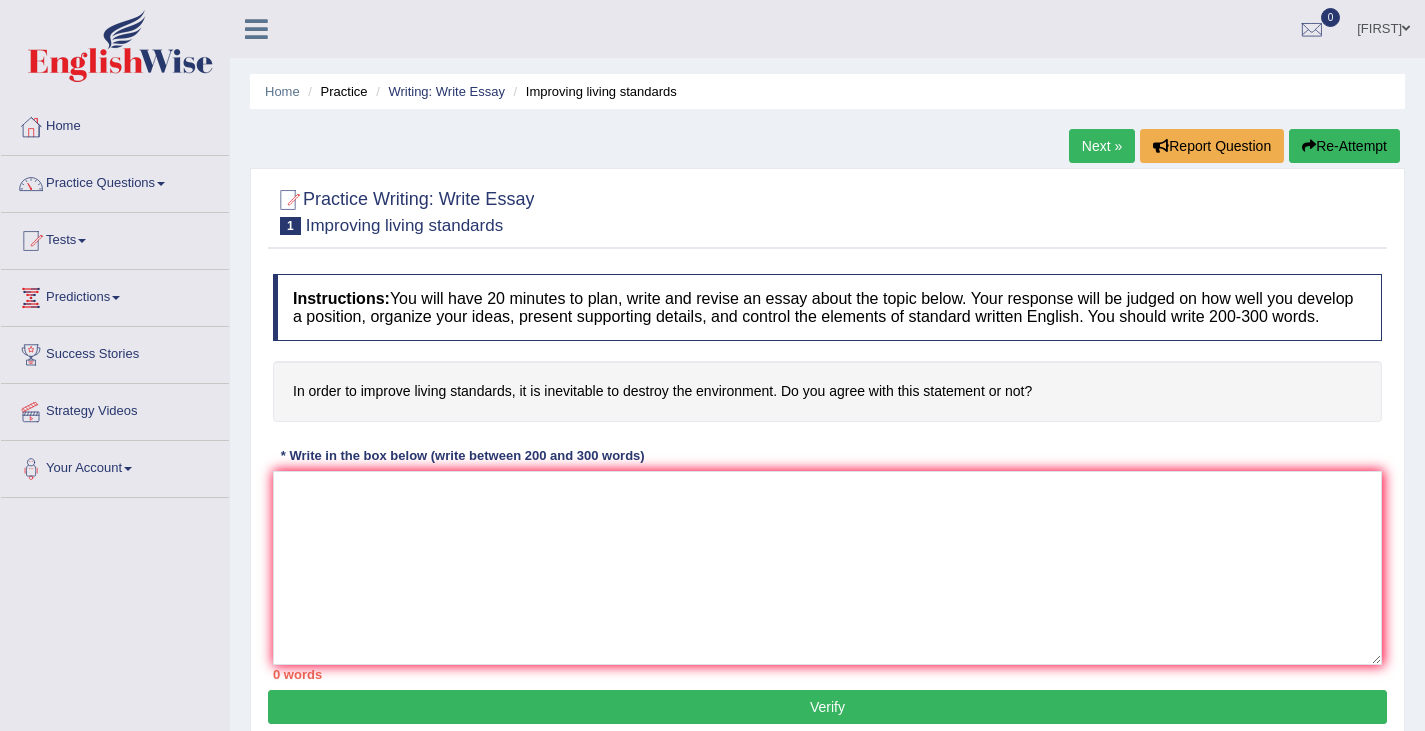 scroll, scrollTop: 0, scrollLeft: 0, axis: both 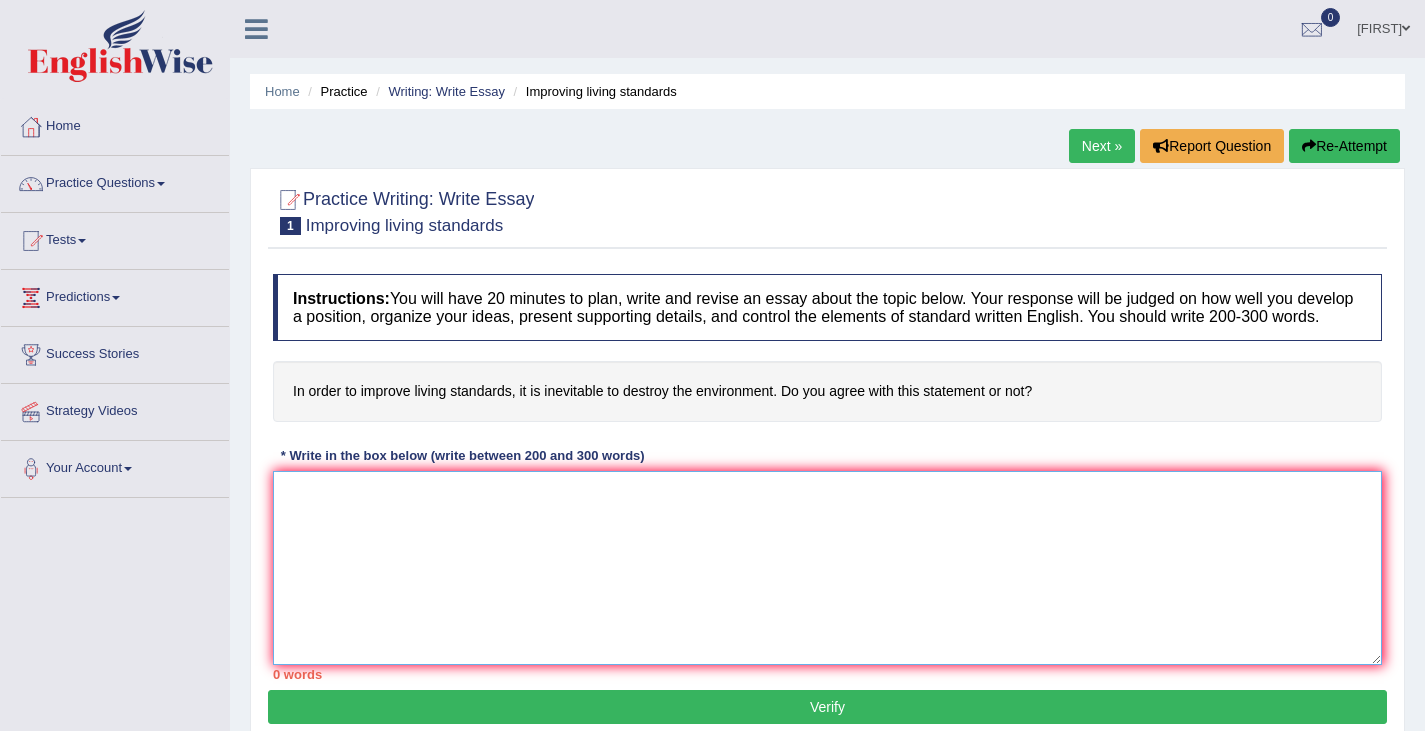 click at bounding box center (827, 568) 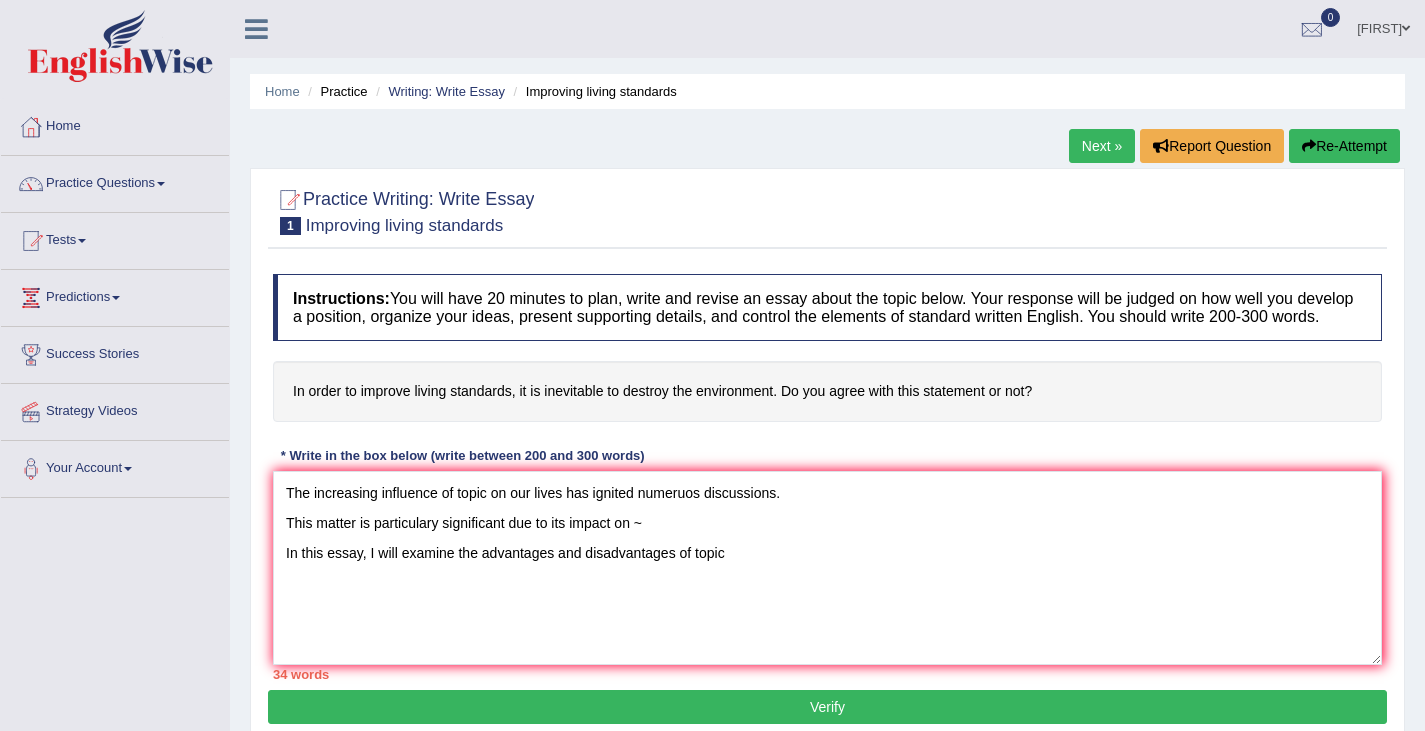 click on "Instructions:  You will have 20 minutes to plan, write and revise an essay about the topic below. Your response will be judged on how well you develop a position, organize your ideas, present supporting details, and control the elements of standard written English. You should write 200-300 words.
In order to improve living standards, it is inevitable to destroy the environment. Do you agree with this statement or not? * Write in the box below (write between 200 and 300 words) The increasing influence of topic on our lives has ignited numeruos discussions.
This matter is particulary significant due to its impact on ~
In this essay, I will examine the advantages and disadvantages of topic 34 words Written Keywords: A.I. Engine Result: Processing..." at bounding box center [827, 477] 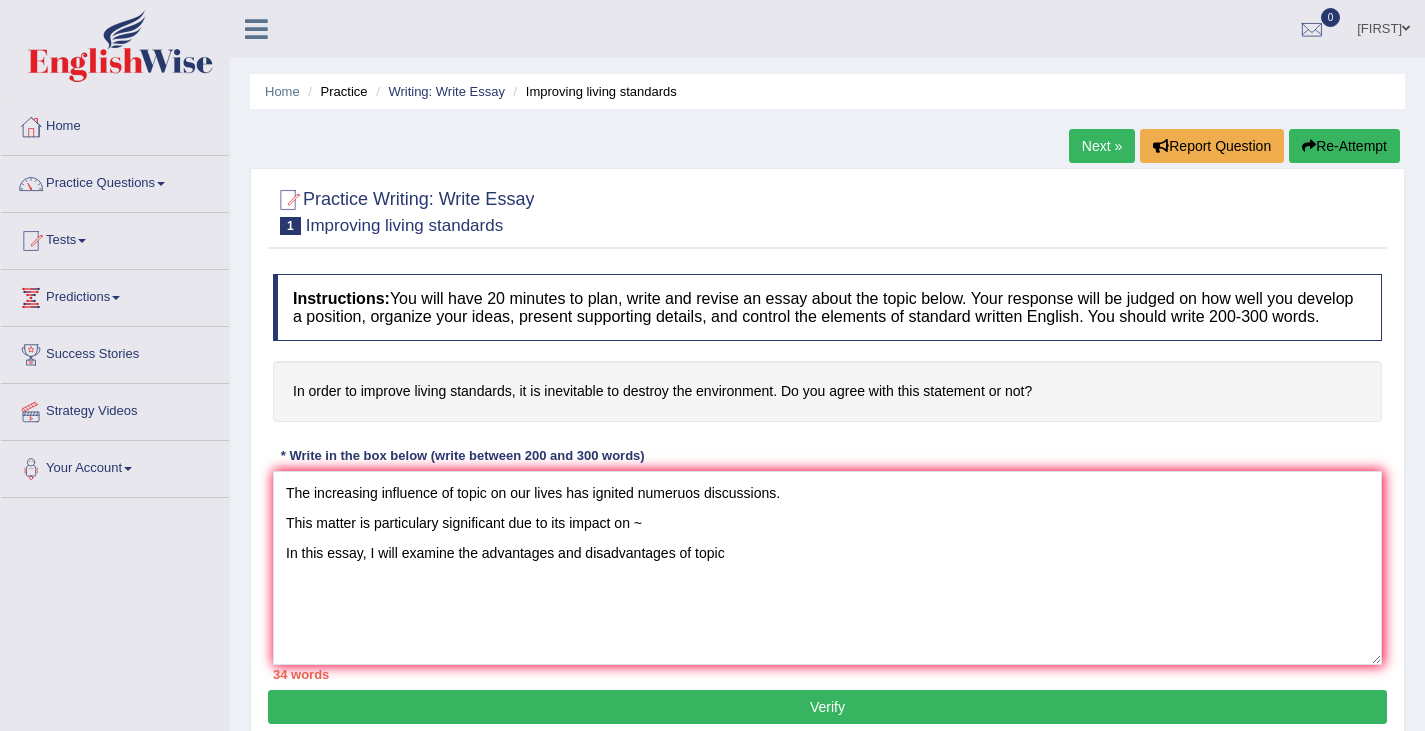 click on "Instructions:  You will have 20 minutes to plan, write and revise an essay about the topic below. Your response will be judged on how well you develop a position, organize your ideas, present supporting details, and control the elements of standard written English. You should write 200-300 words.
In order to improve living standards, it is inevitable to destroy the environment. Do you agree with this statement or not? * Write in the box below (write between 200 and 300 words) The increasing influence of topic on our lives has ignited numeruos discussions.
This matter is particulary significant due to its impact on ~
In this essay, I will examine the advantages and disadvantages of topic 34 words Written Keywords: A.I. Engine Result: Processing..." at bounding box center [827, 477] 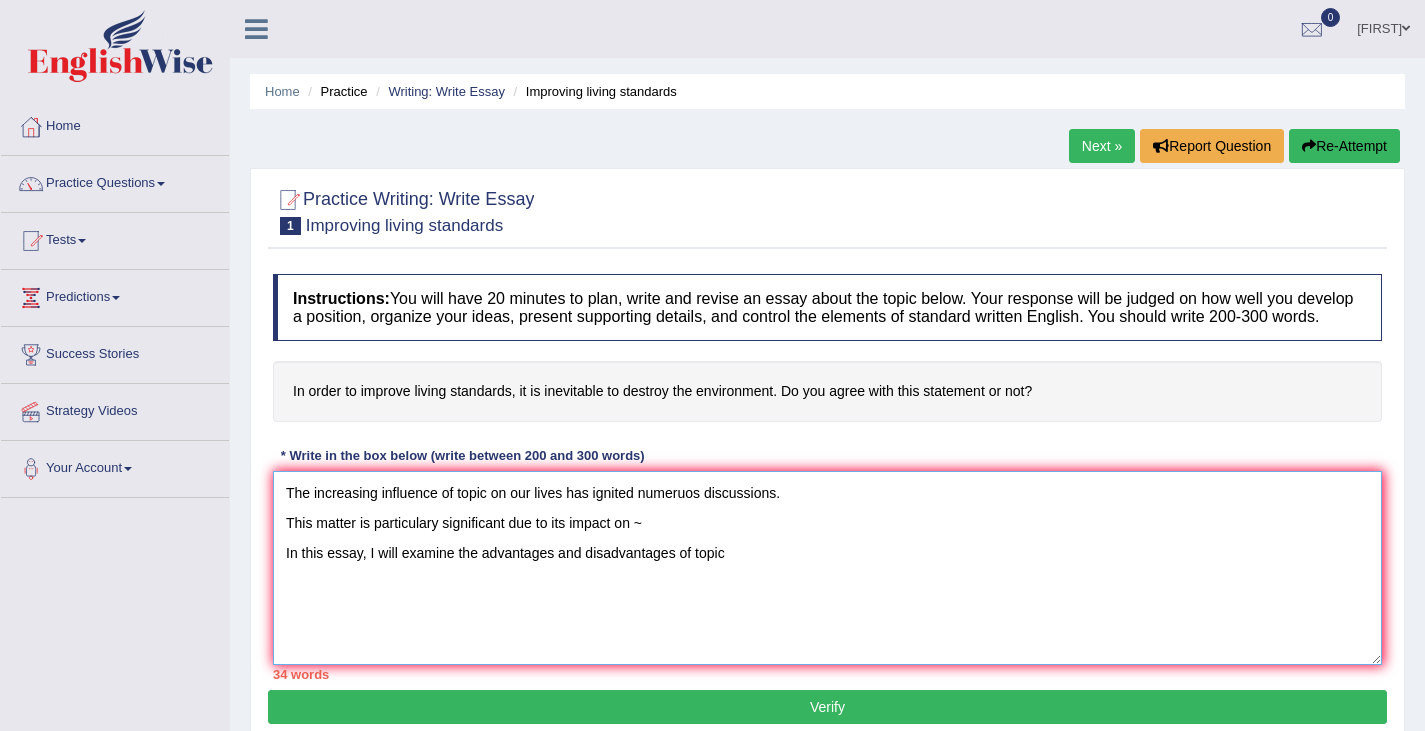 click on "The increasing influence of topic on our lives has ignited numeruos discussions.
This matter is particulary significant due to its impact on ~
In this essay, I will examine the advantages and disadvantages of topic" at bounding box center (827, 568) 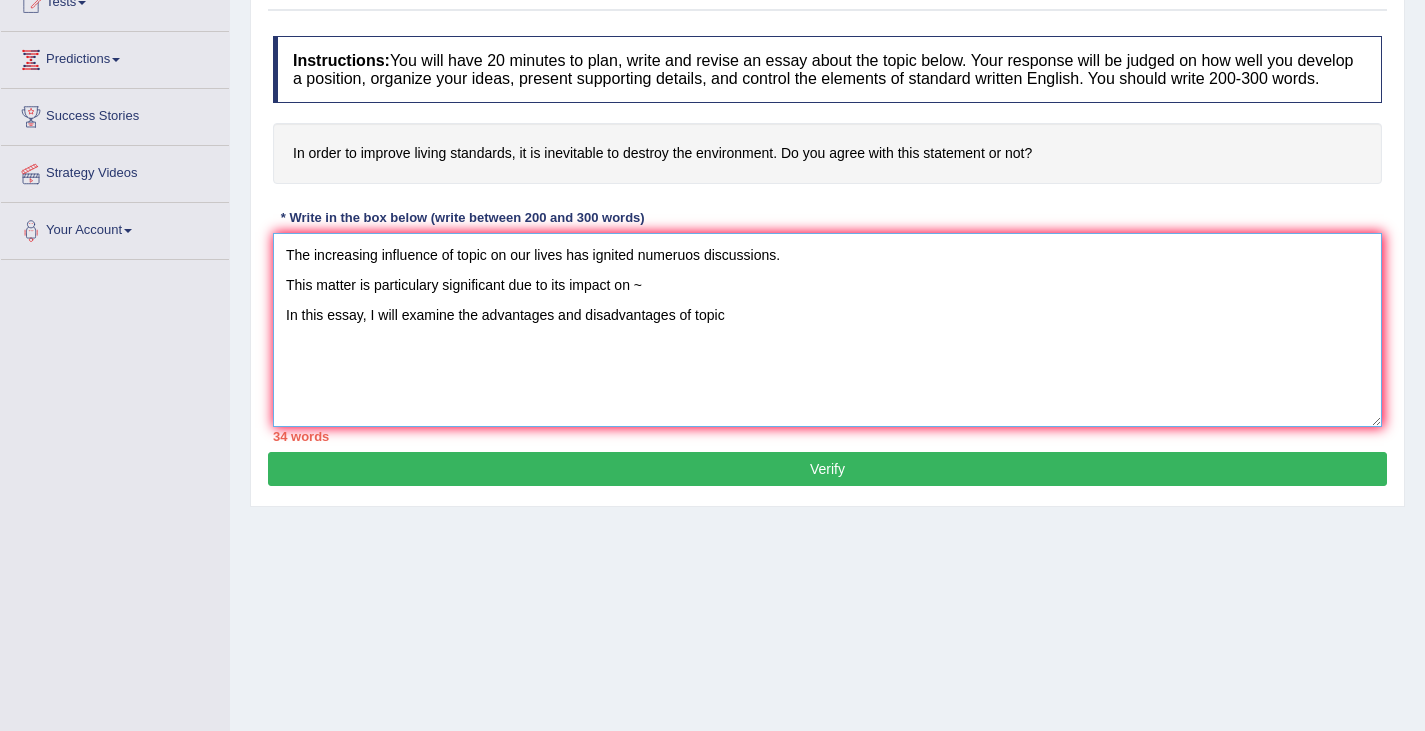 scroll, scrollTop: 0, scrollLeft: 0, axis: both 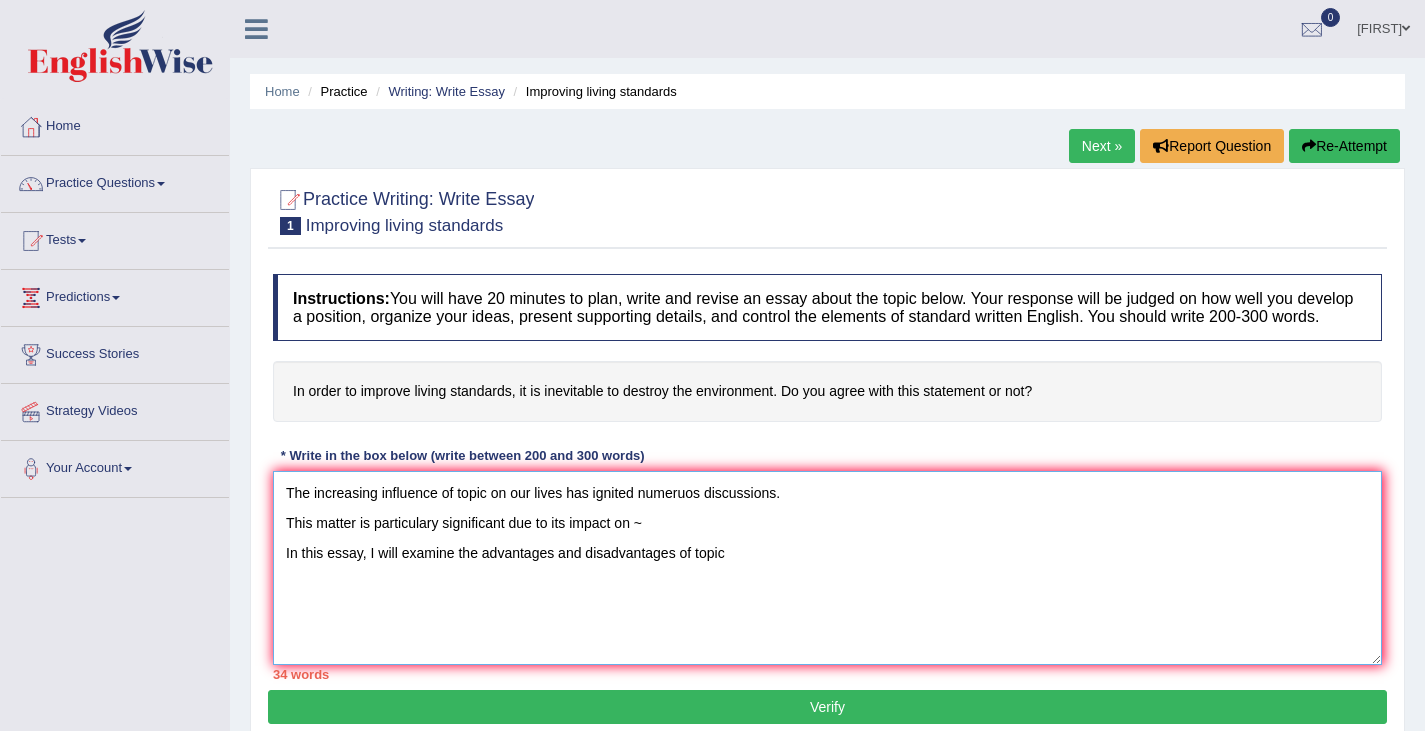 click on "The increasing influence of topic on our lives has ignited numeruos discussions.
This matter is particulary significant due to its impact on ~
In this essay, I will examine the advantages and disadvantages of topic" at bounding box center (827, 568) 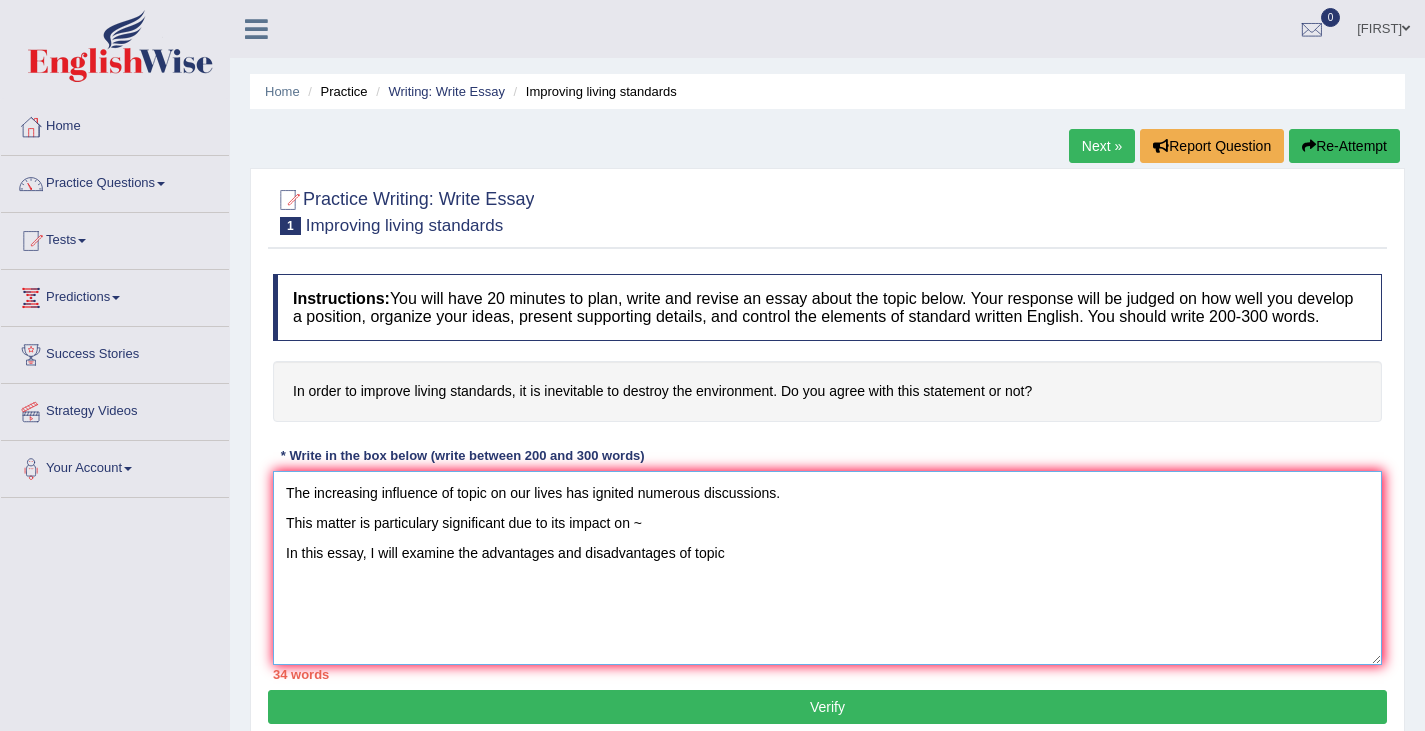 click on "The increasing influence of topic on our lives has ignited numerous discussions.
This matter is particulary significant due to its impact on ~
In this essay, I will examine the advantages and disadvantages of topic" at bounding box center [827, 568] 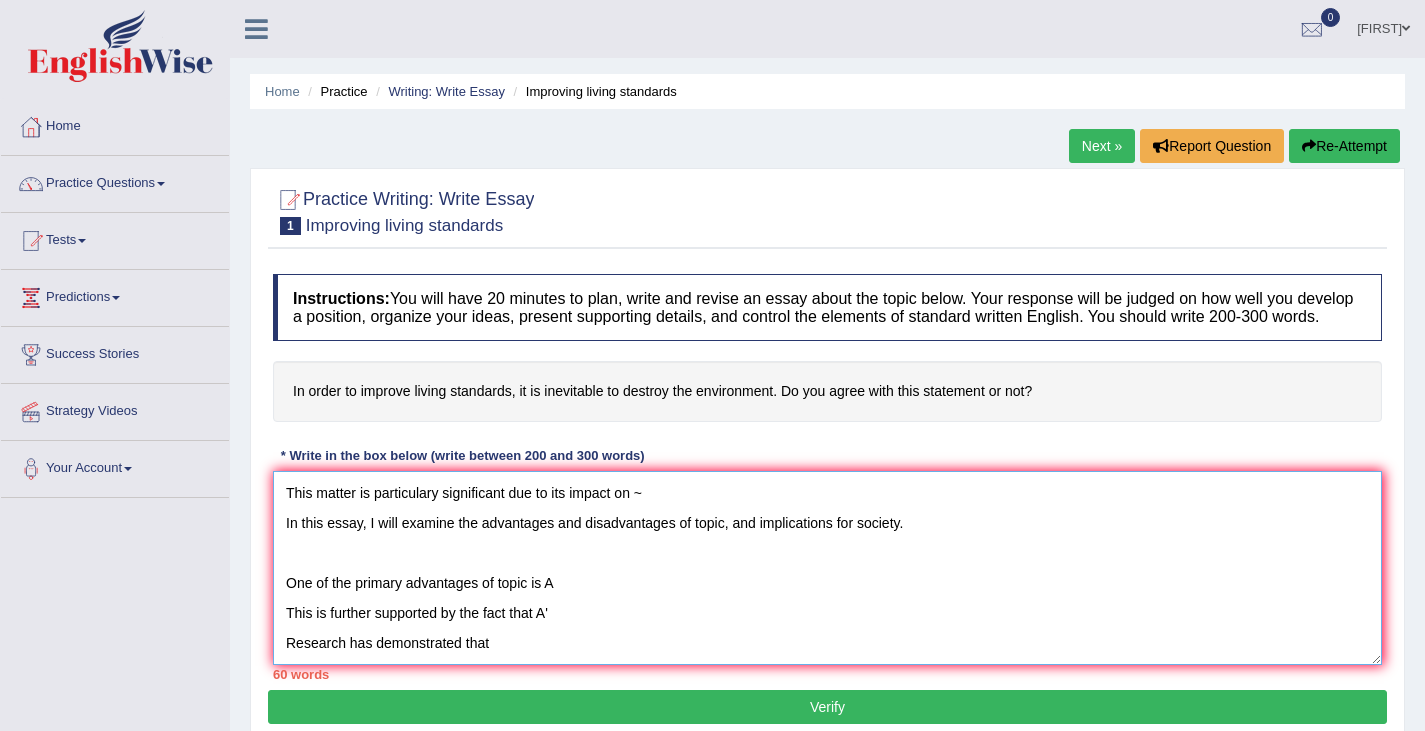 scroll, scrollTop: 60, scrollLeft: 0, axis: vertical 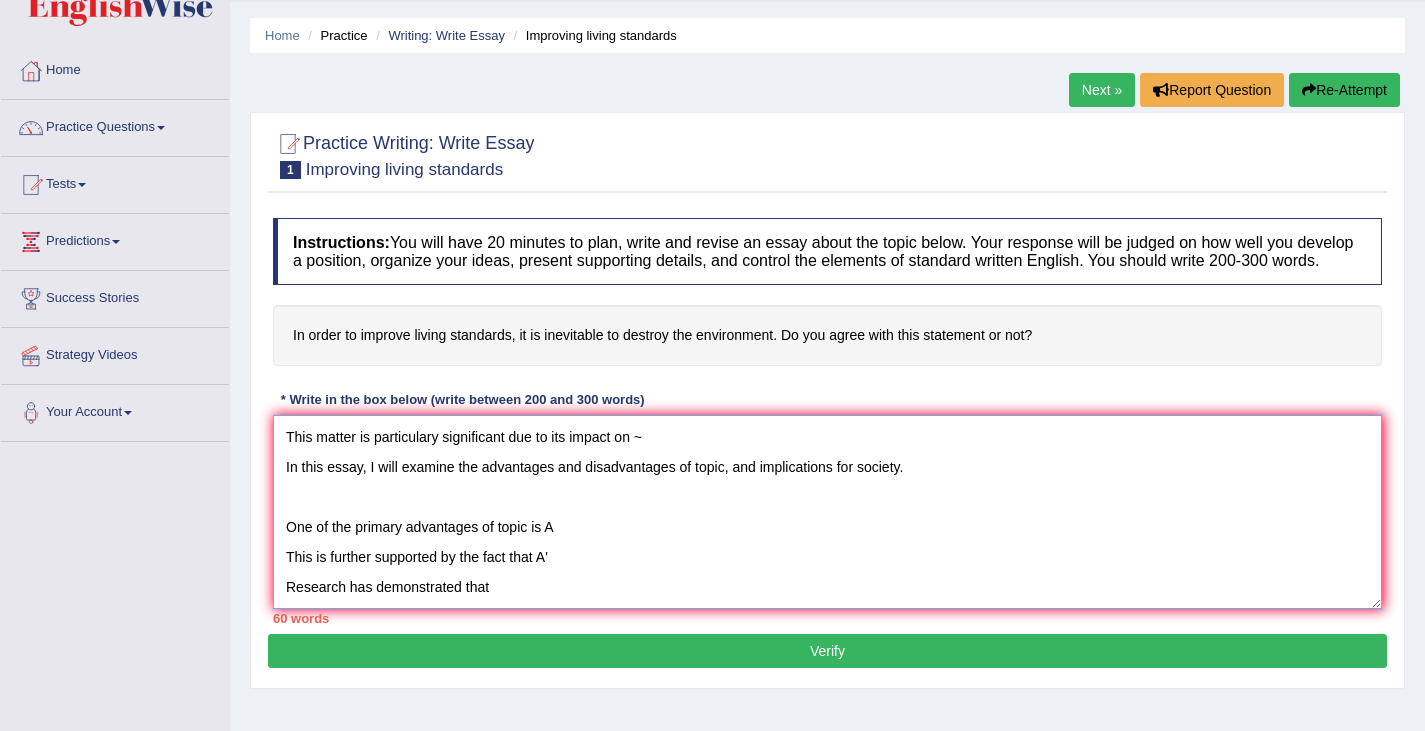 click on "The increasing influence of topic on our lives has ignited numerous discussions.
This matter is particulary significant due to its impact on ~
In this essay, I will examine the advantages and disadvantages of topic, and implications for society.
One of the primary advantages of topic is A
This is further supported by the fact that A'
Research has demonstrated that" at bounding box center (827, 512) 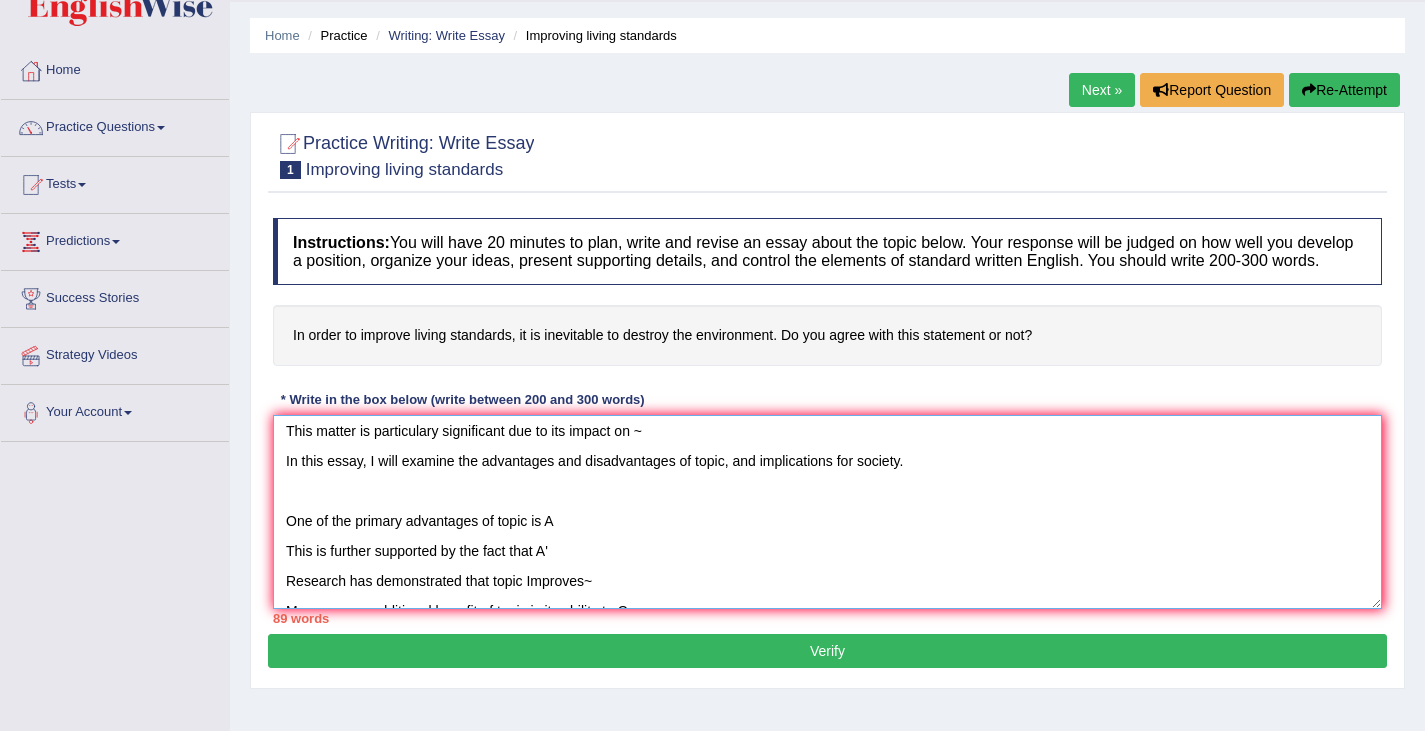 scroll, scrollTop: 0, scrollLeft: 0, axis: both 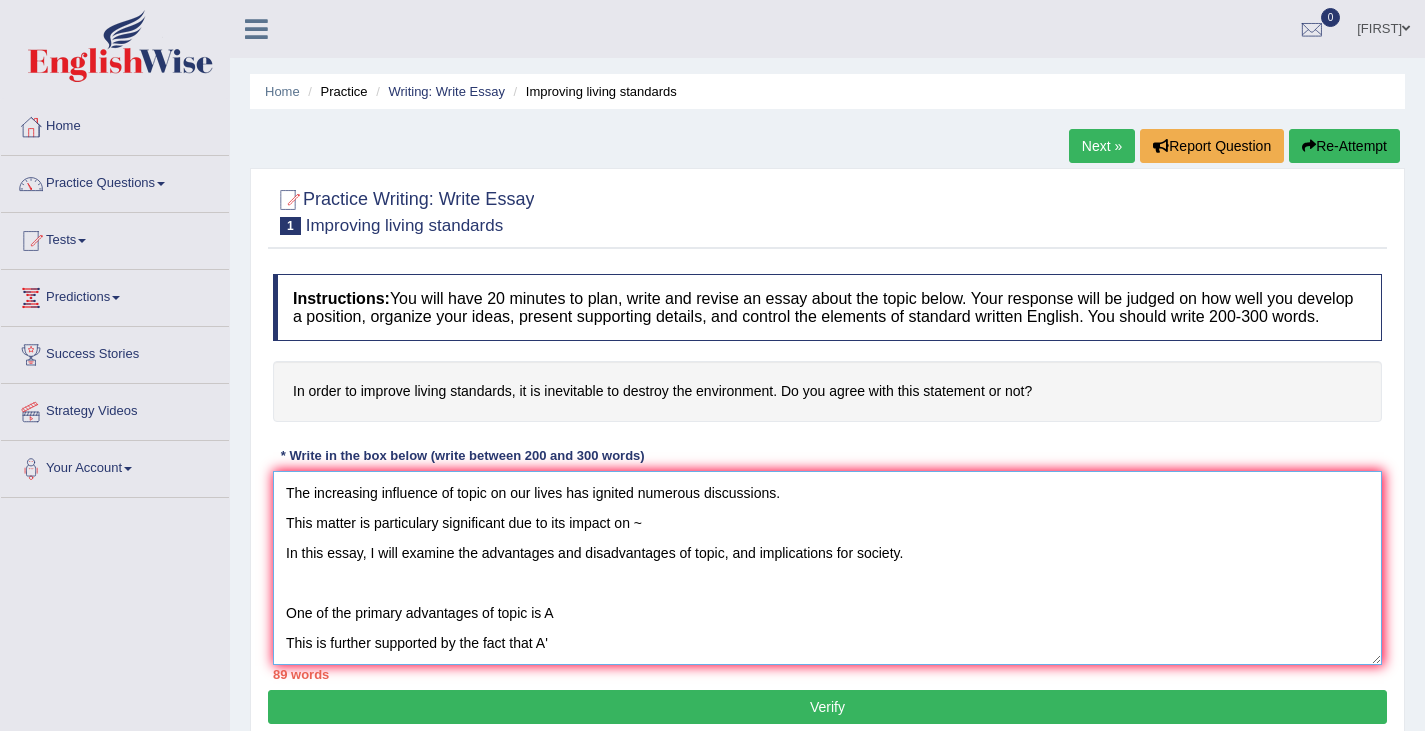 drag, startPoint x: 469, startPoint y: 569, endPoint x: 723, endPoint y: 332, distance: 347.39746 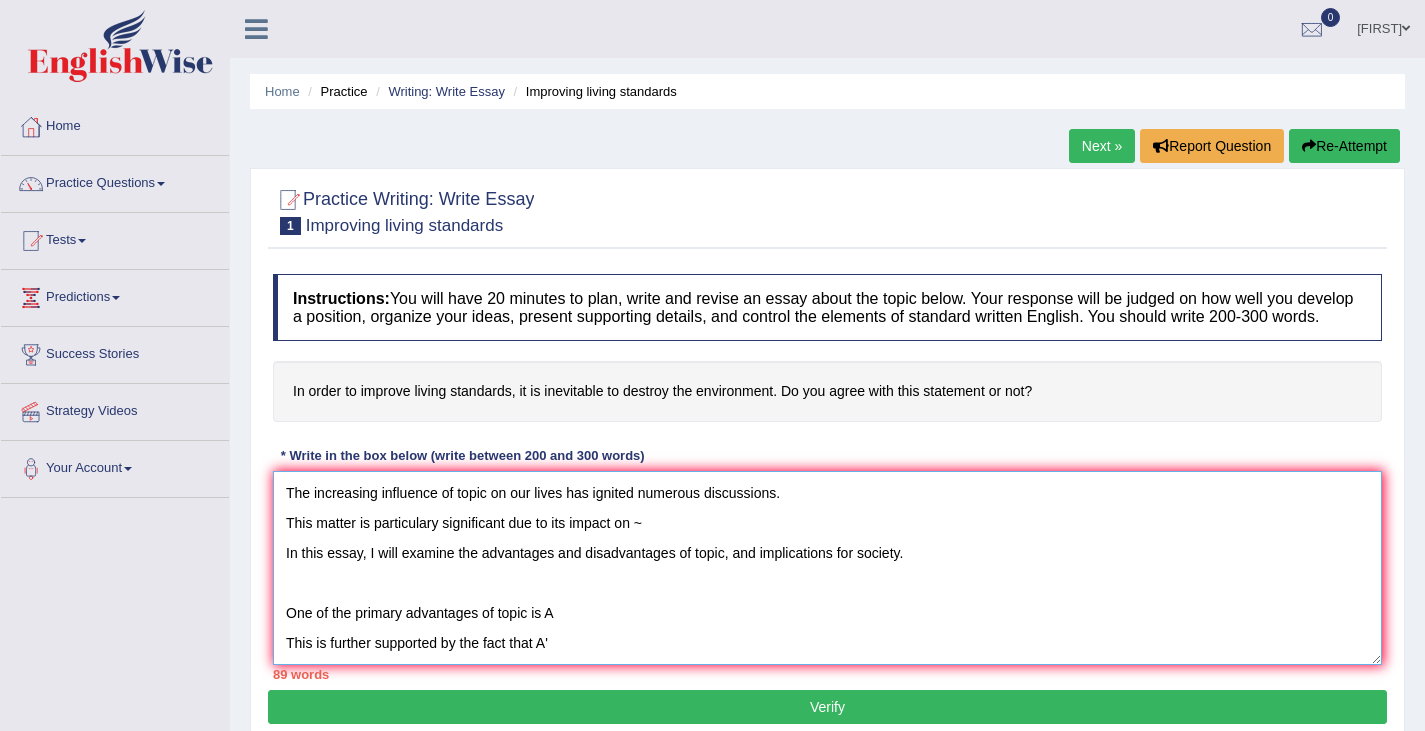 click on "The increasing influence of topic on our lives has ignited numerous discussions.
This matter is particulary significant due to its impact on ~
In this essay, I will examine the advantages and disadvantages of topic, and implications for society.
One of the primary advantages of topic is A
This is further supported by the fact that A'
Research has demonstrated that topic Improves~
Moreover, an additional benefit of topic is its ability to C
Consequently, the advantages of topic are essential to be considered for both individual and society
However," at bounding box center (827, 568) 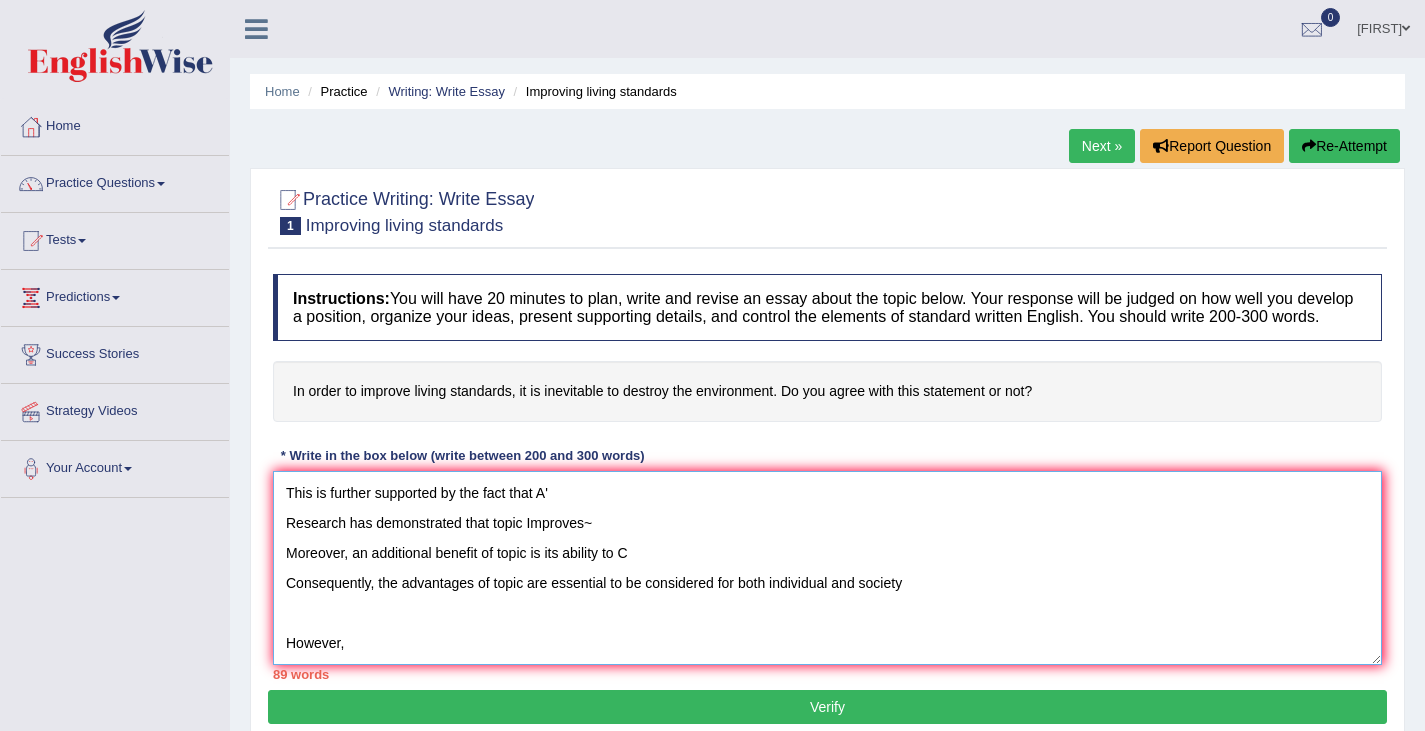 scroll, scrollTop: 210, scrollLeft: 0, axis: vertical 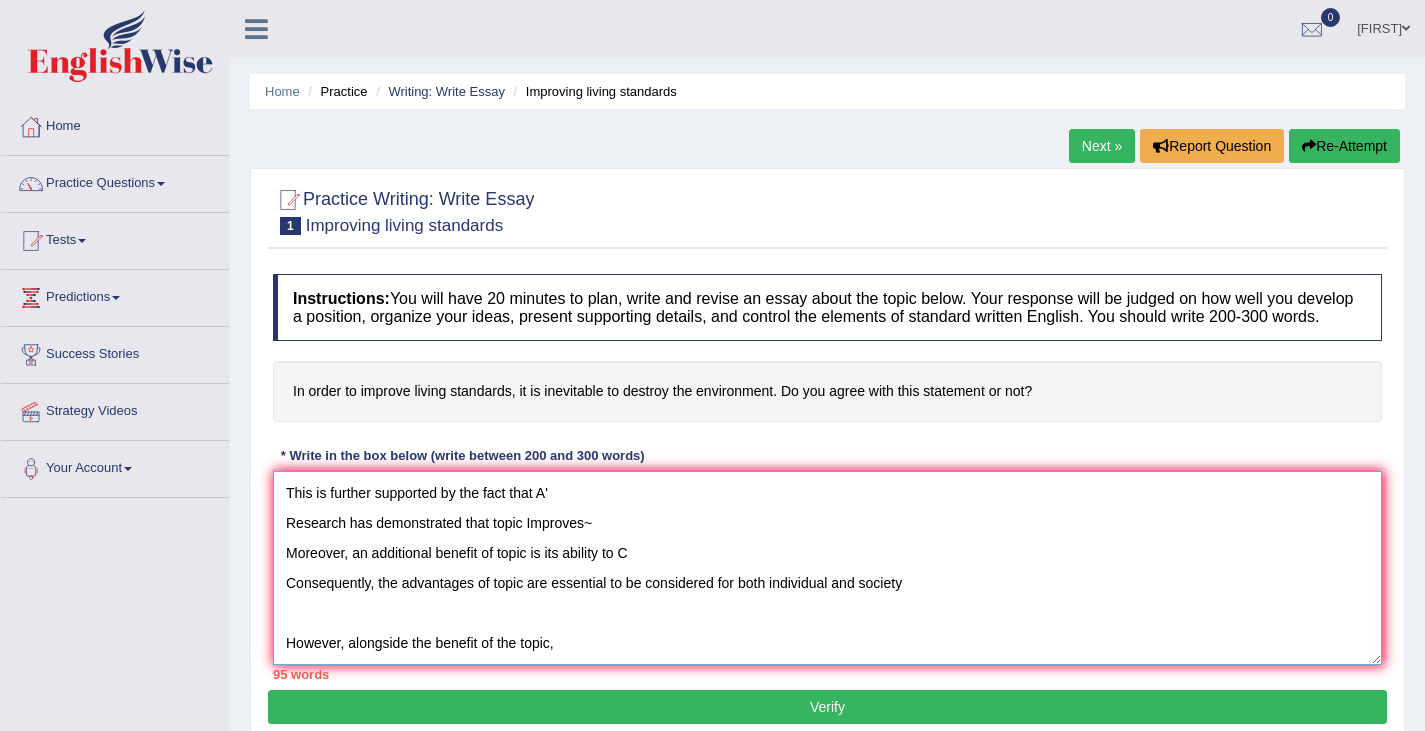 click on "The increasing influence of topic on our lives has ignited numerous discussions.
This matter is particulary significant due to its impact on ~
In this essay, I will examine the advantages and disadvantages of topic, and implications for society.
One of the primary advantages of topic is A
This is further supported by the fact that A'
Research has demonstrated that topic Improves~
Moreover, an additional benefit of topic is its ability to C
Consequently, the advantages of topic are essential to be considered for both individual and society
However, alongside the benefit of the topic," at bounding box center (827, 568) 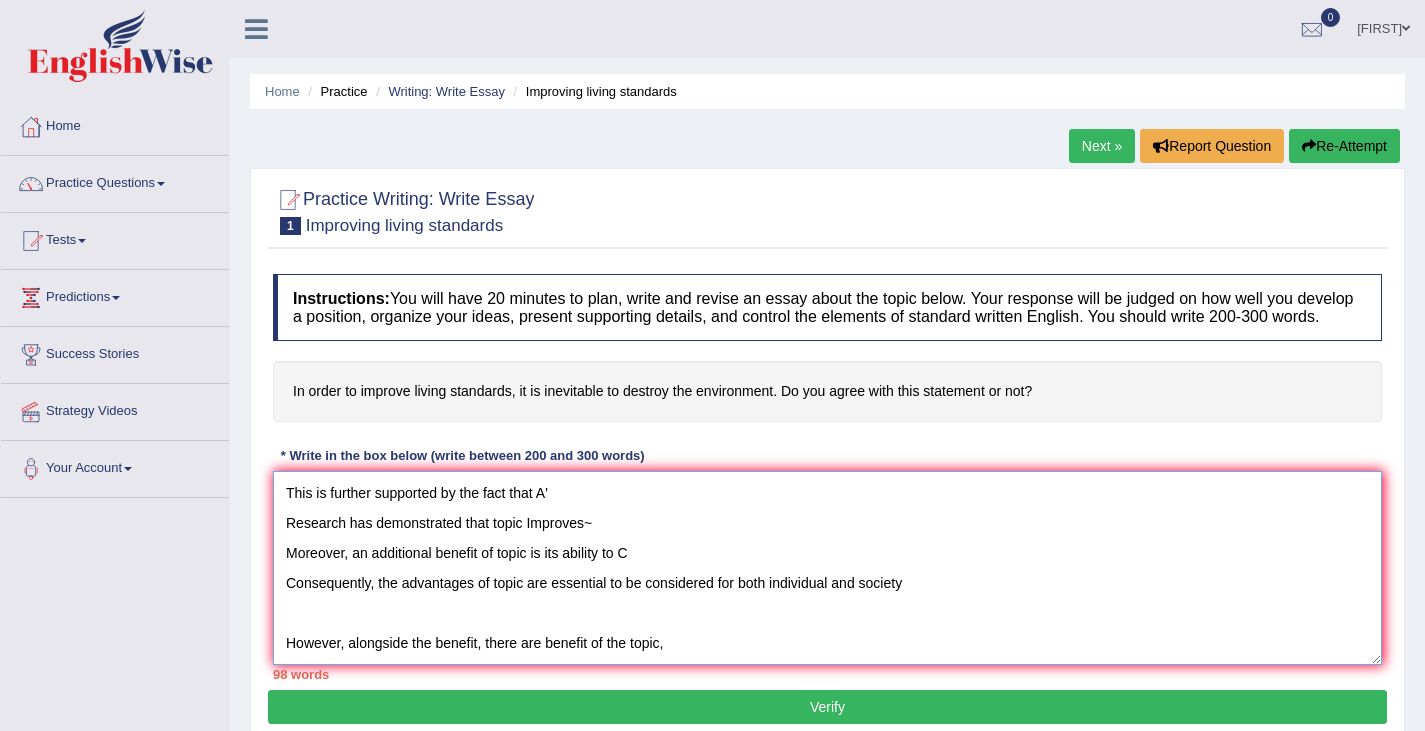 click on "The increasing influence of topic on our lives has ignited numerous discussions.
This matter is particulary significant due to its impact on ~
In this essay, I will examine the advantages and disadvantages of topic, and implications for society.
One of the primary advantages of topic is A
This is further supported by the fact that A'
Research has demonstrated that topic Improves~
Moreover, an additional benefit of topic is its ability to C
Consequently, the advantages of topic are essential to be considered for both individual and society
However, alongside the benefit, there are benefit of the topic," at bounding box center (827, 568) 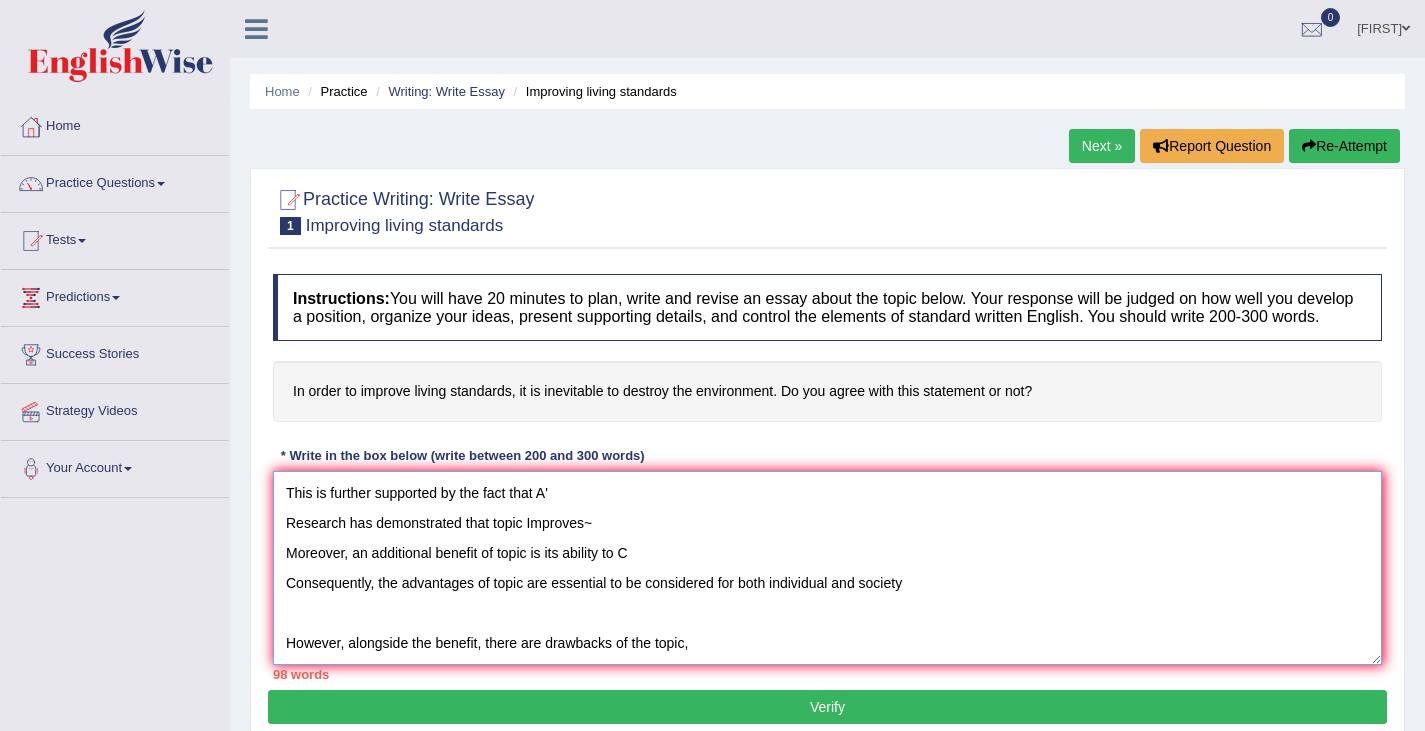 click on "The increasing influence of topic on our lives has ignited numerous discussions.
This matter is particulary significant due to its impact on ~
In this essay, I will examine the advantages and disadvantages of topic, and implications for society.
One of the primary advantages of topic is A
This is further supported by the fact that A'
Research has demonstrated that topic Improves~
Moreover, an additional benefit of topic is its ability to C
Consequently, the advantages of topic are essential to be considered for both individual and society
However, alongside the benefit, there are drawbacks of the topic," at bounding box center [827, 568] 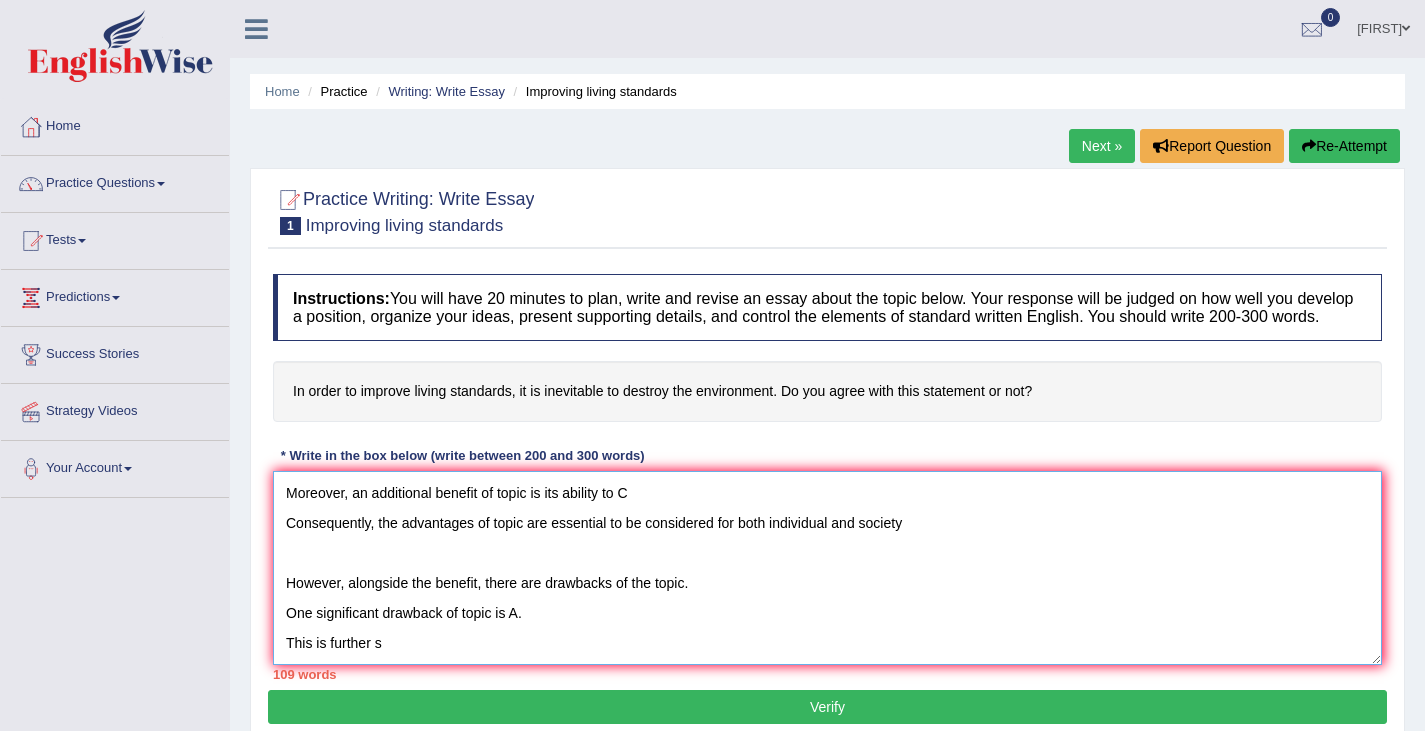 scroll, scrollTop: 270, scrollLeft: 0, axis: vertical 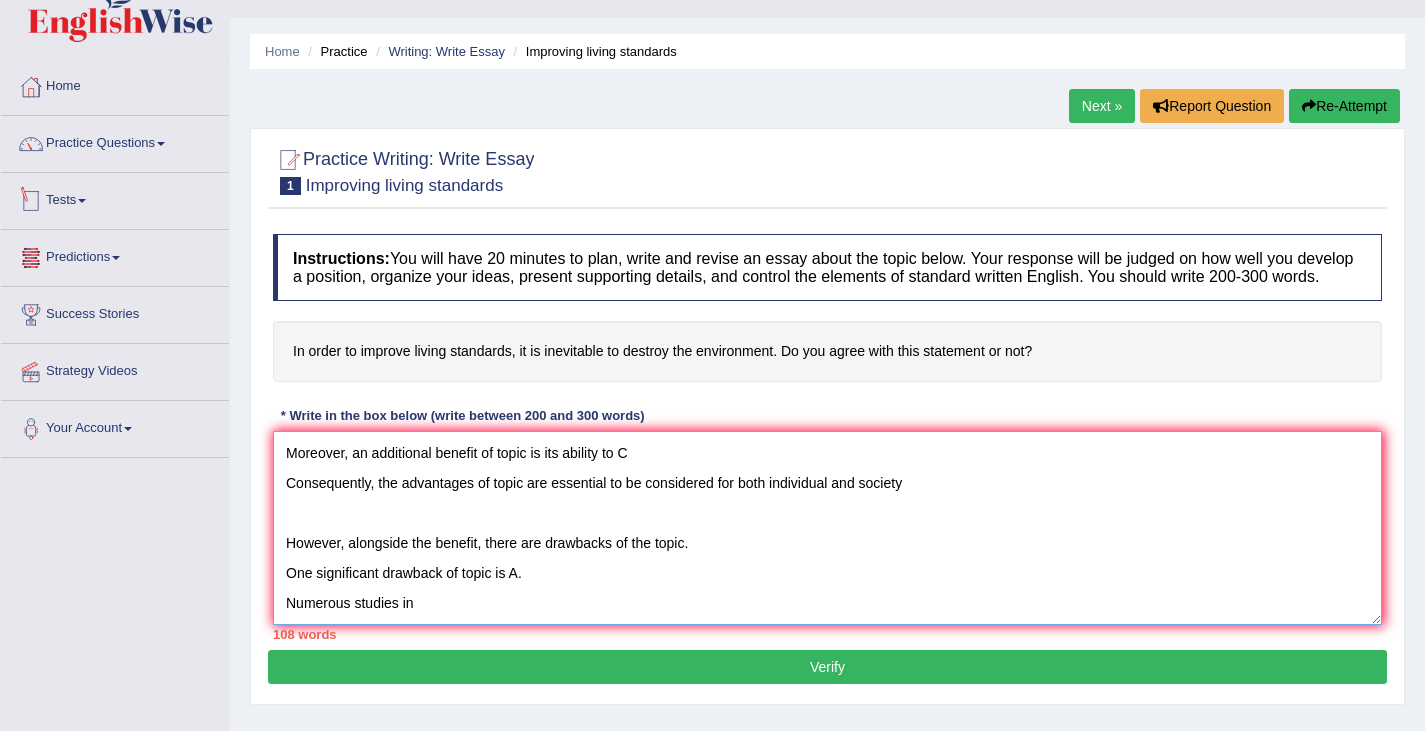 type on "The increasing influence of topic on our lives has ignited numerous discussions.
This matter is particulary significant due to its impact on ~
In this essay, I will examine the advantages and disadvantages of topic, and implications for society.
One of the primary advantages of topic is A
This is further supported by the fact that A'
Research has demonstrated that topic Improves~
Moreover, an additional benefit of topic is its ability to C
Consequently, the advantages of topic are essential to be considered for both individual and society
However, alongside the benefit, there are drawbacks of the topic.
One significant drawback of topic is A.
Numerous studies in" 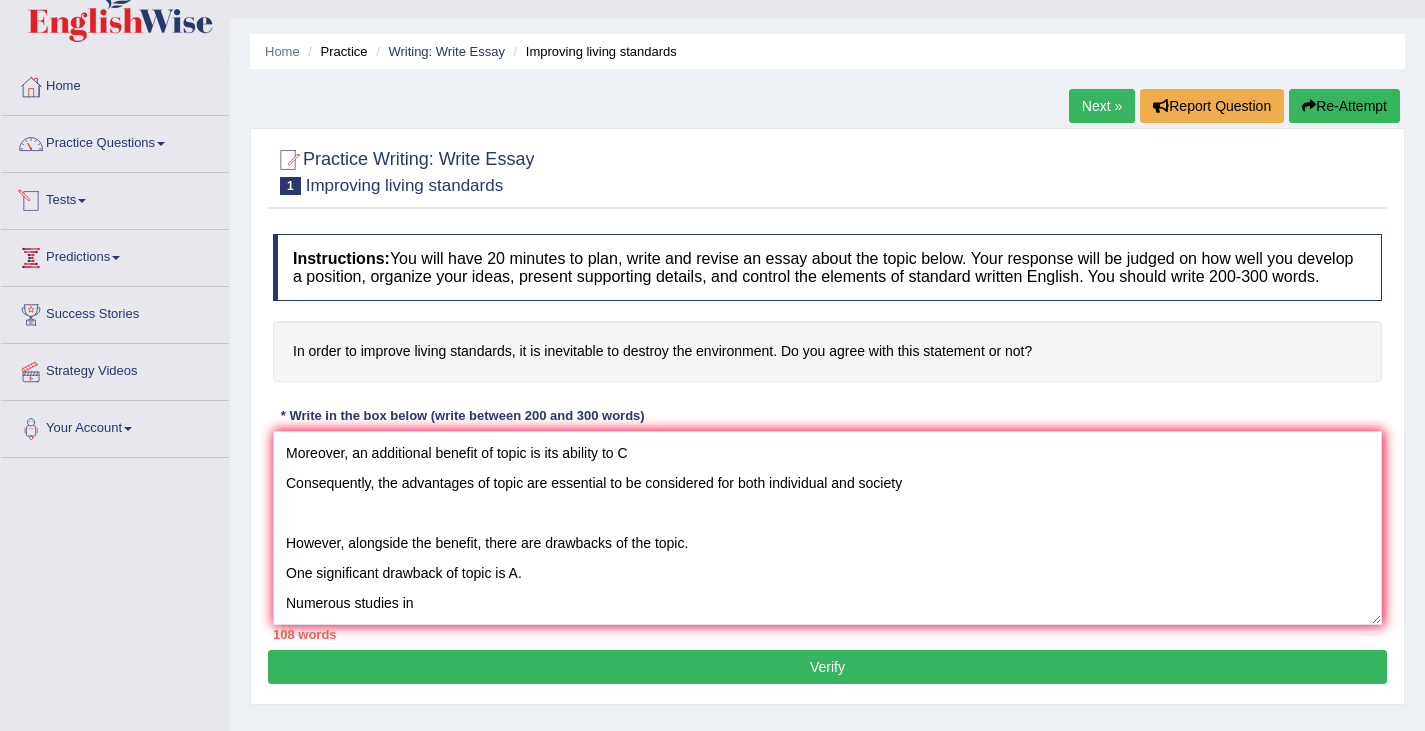 click on "Tests" at bounding box center (115, 198) 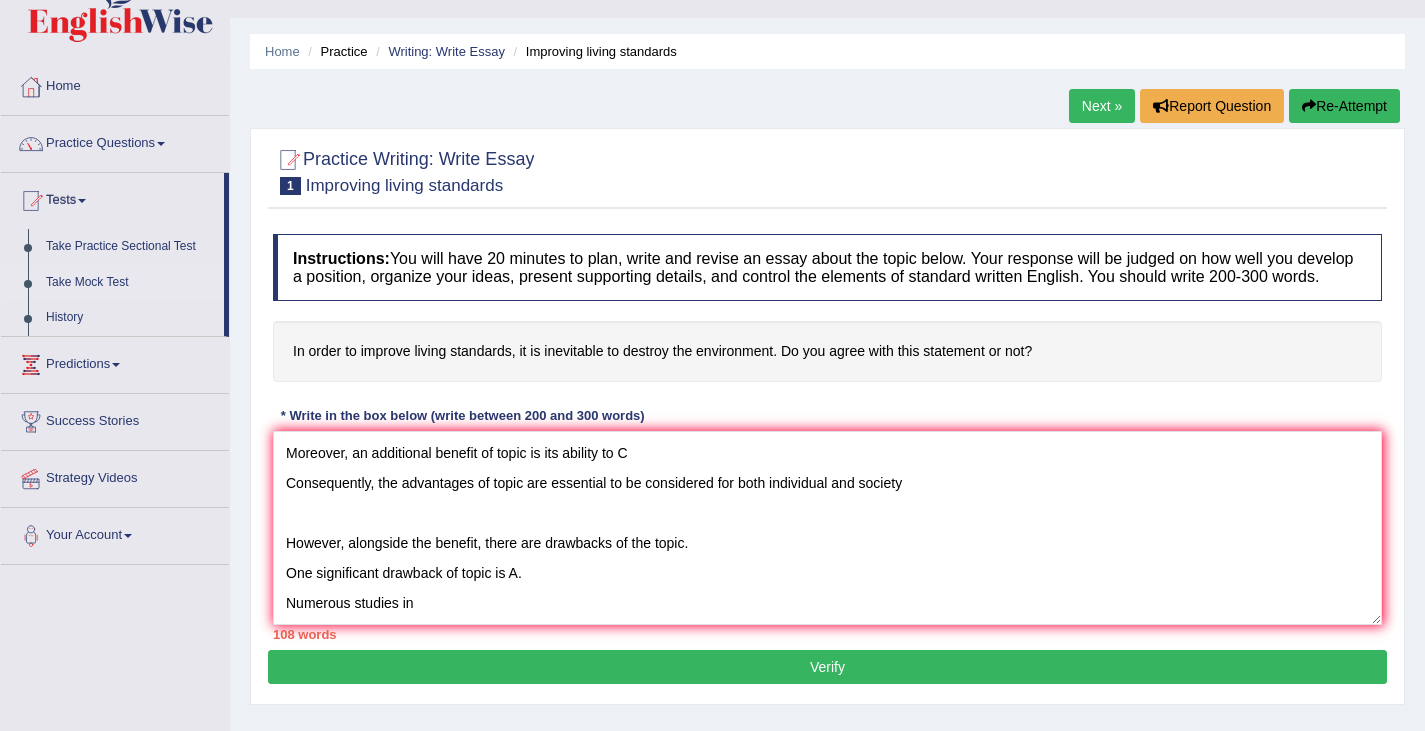 click on "Take Mock Test" at bounding box center (130, 283) 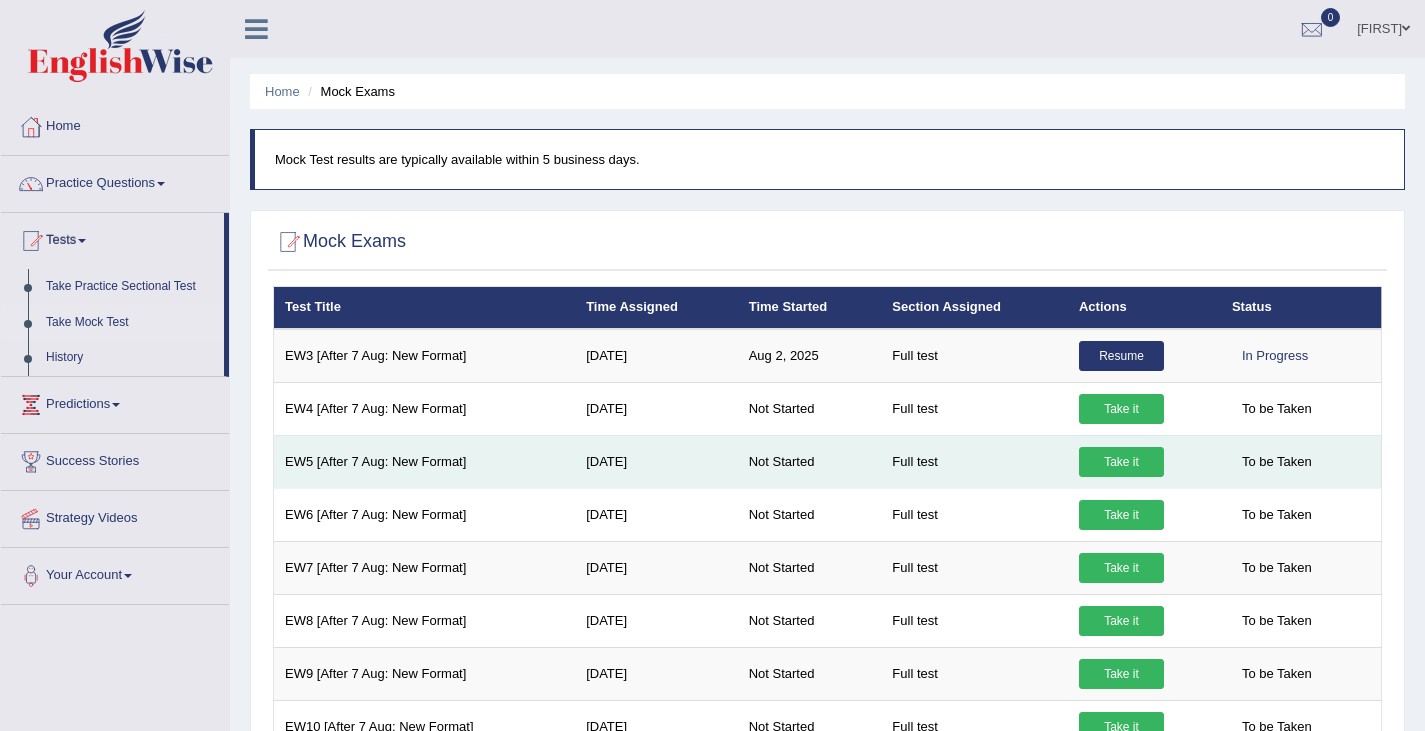 scroll, scrollTop: 0, scrollLeft: 0, axis: both 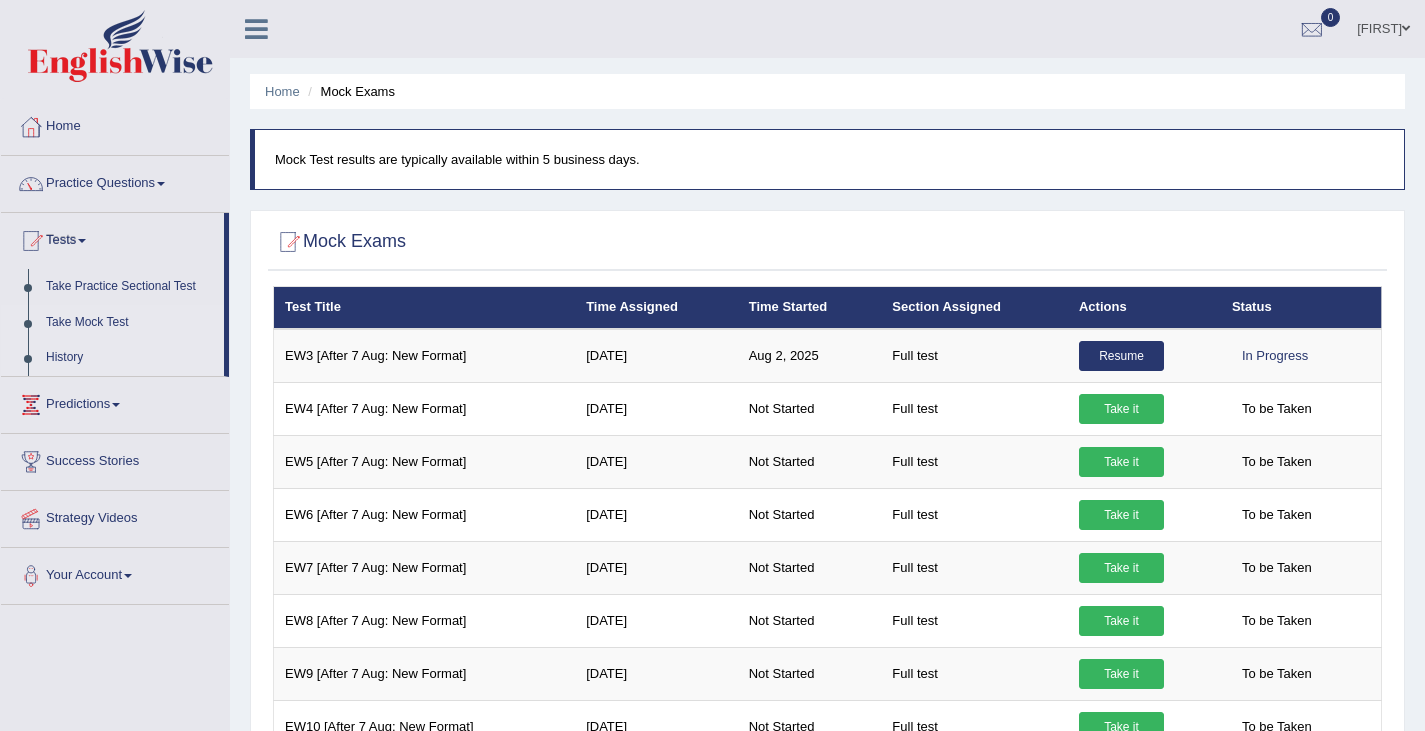 click on "History" at bounding box center [130, 358] 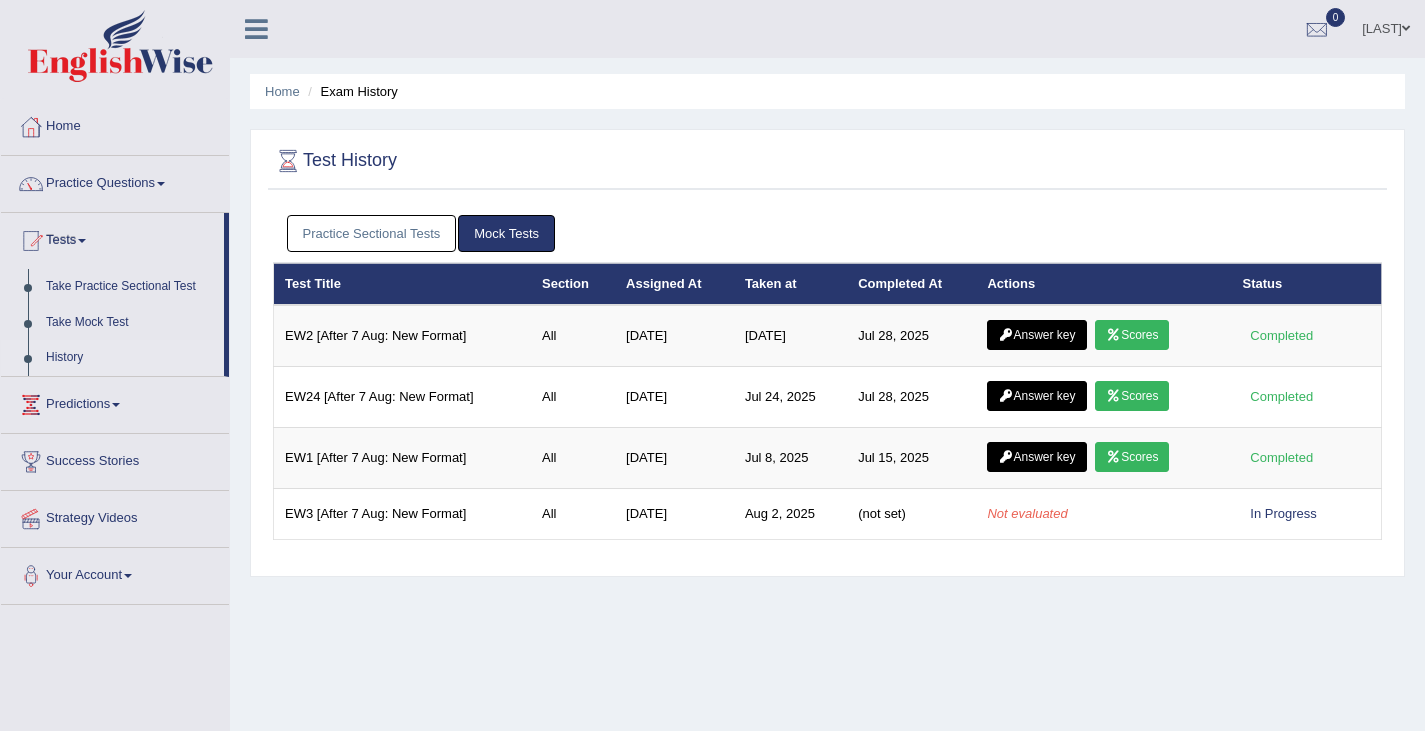 scroll, scrollTop: 160, scrollLeft: 0, axis: vertical 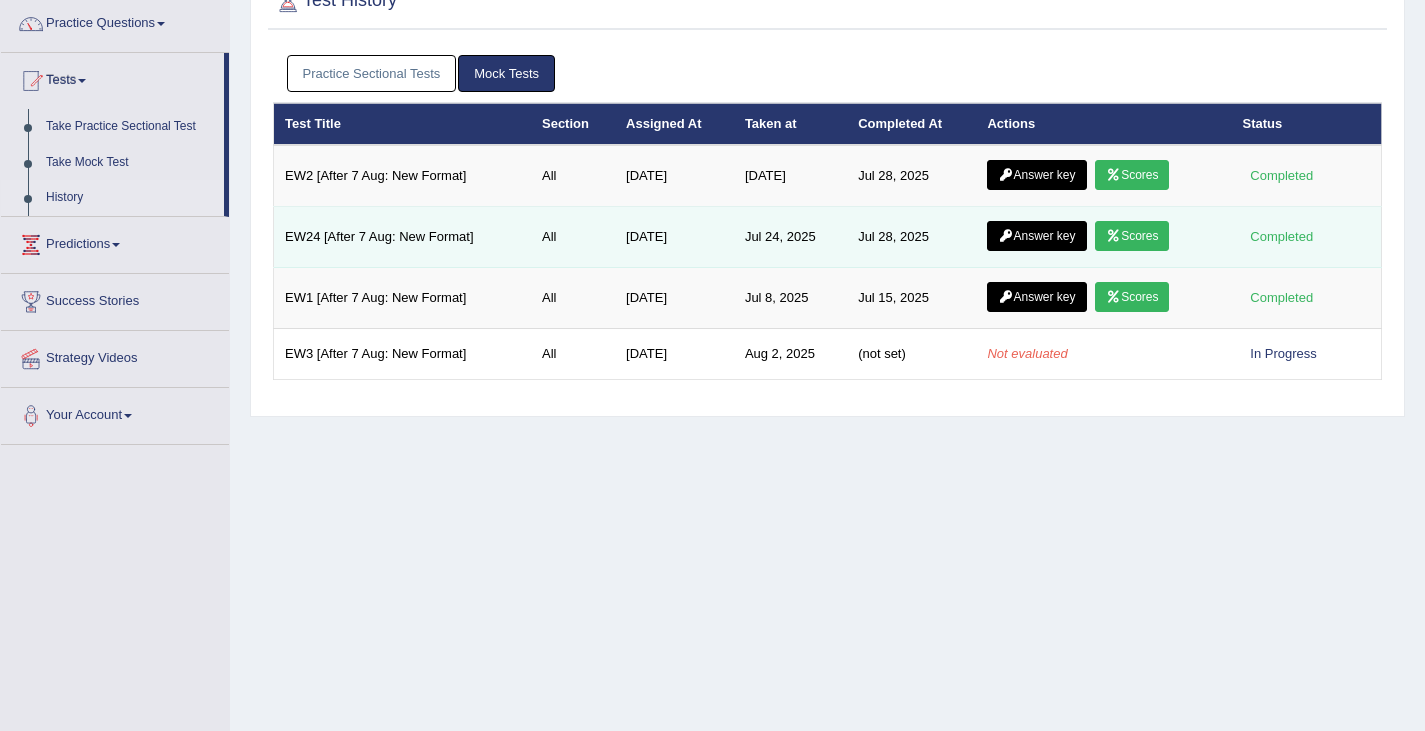 click on "Scores" at bounding box center [1132, 236] 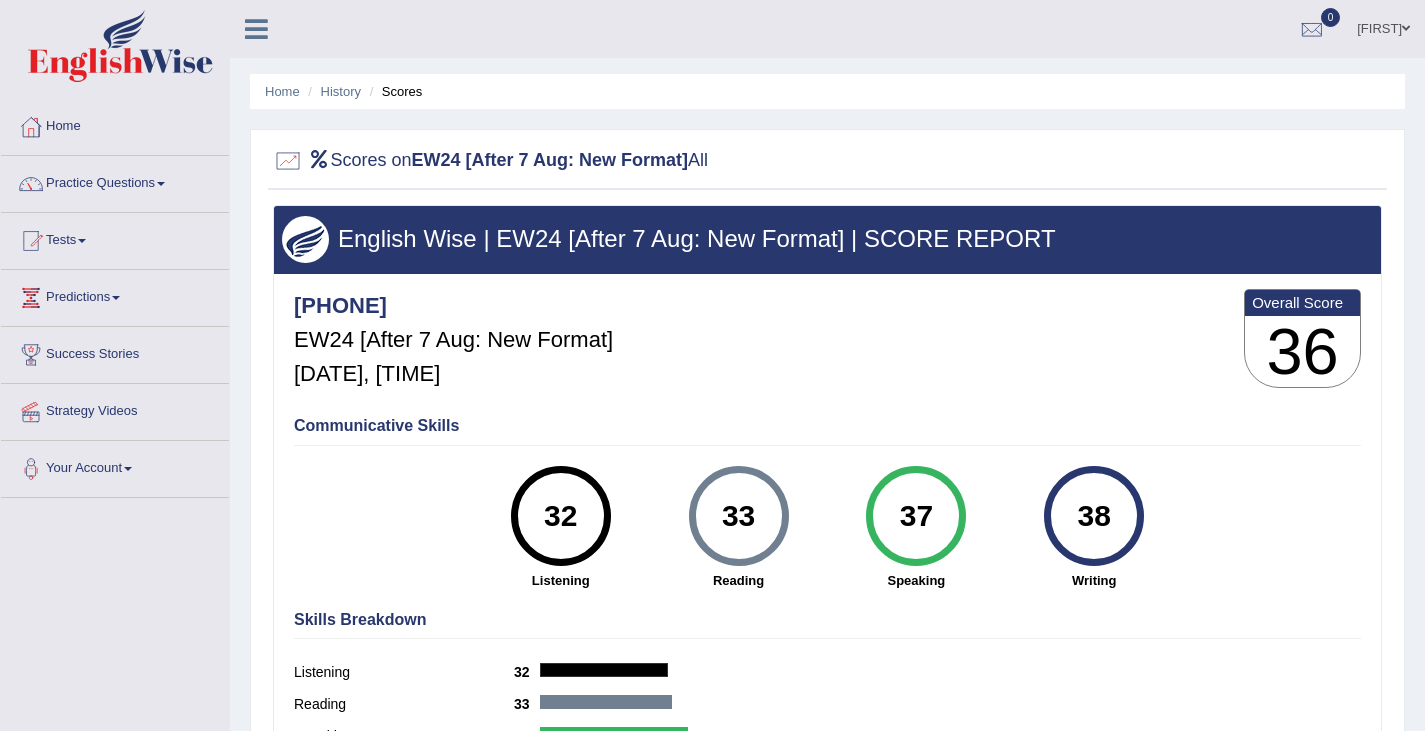 scroll, scrollTop: 0, scrollLeft: 0, axis: both 